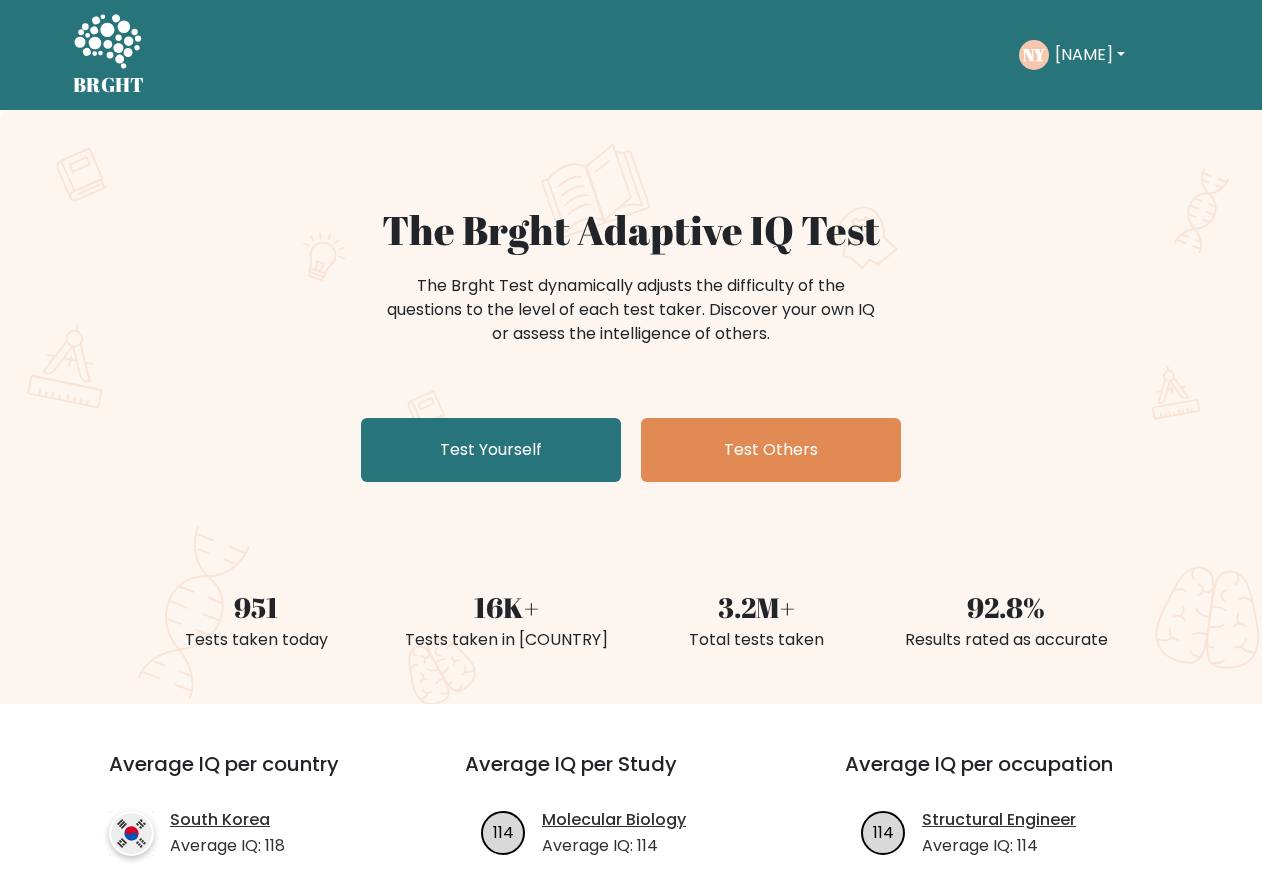 scroll, scrollTop: 0, scrollLeft: 0, axis: both 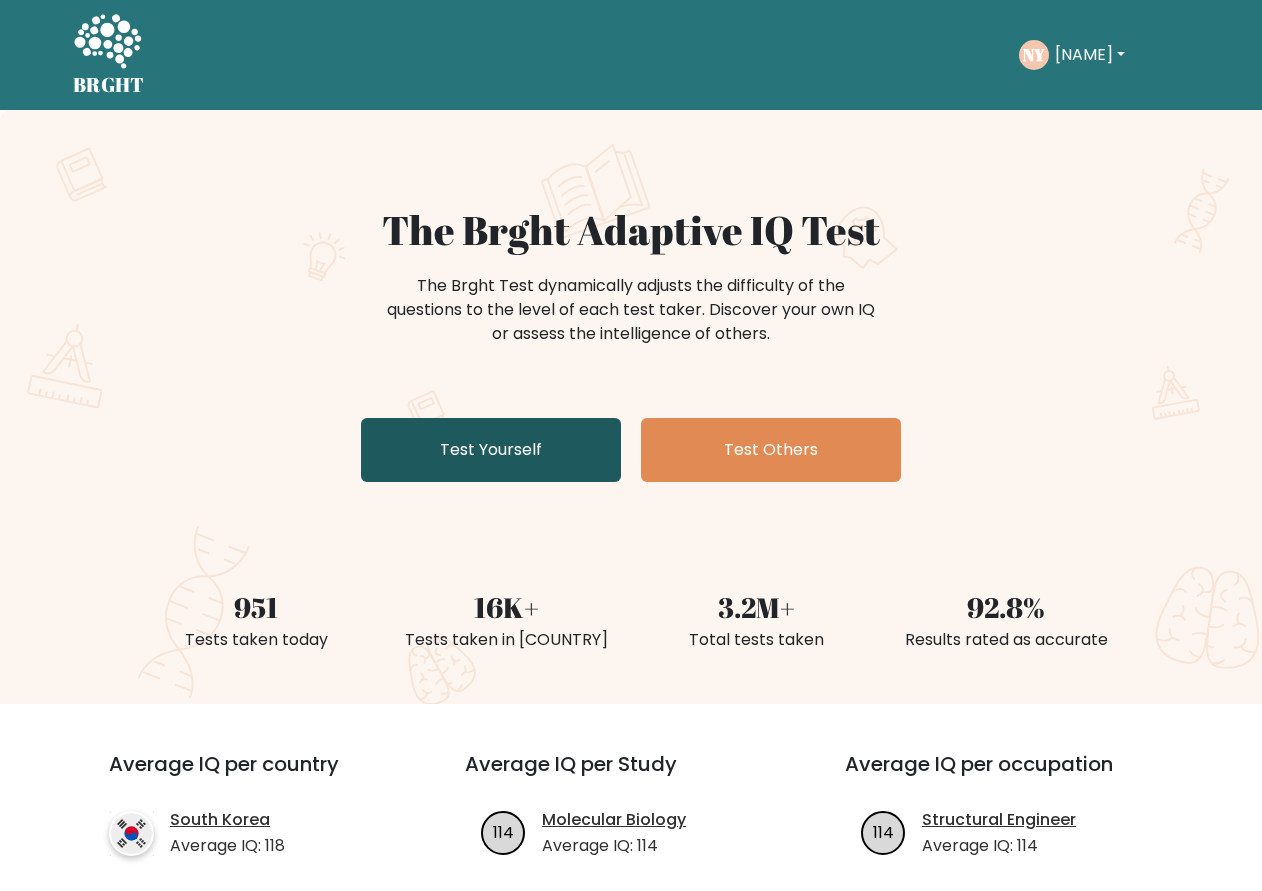 click on "Test Yourself" at bounding box center (491, 450) 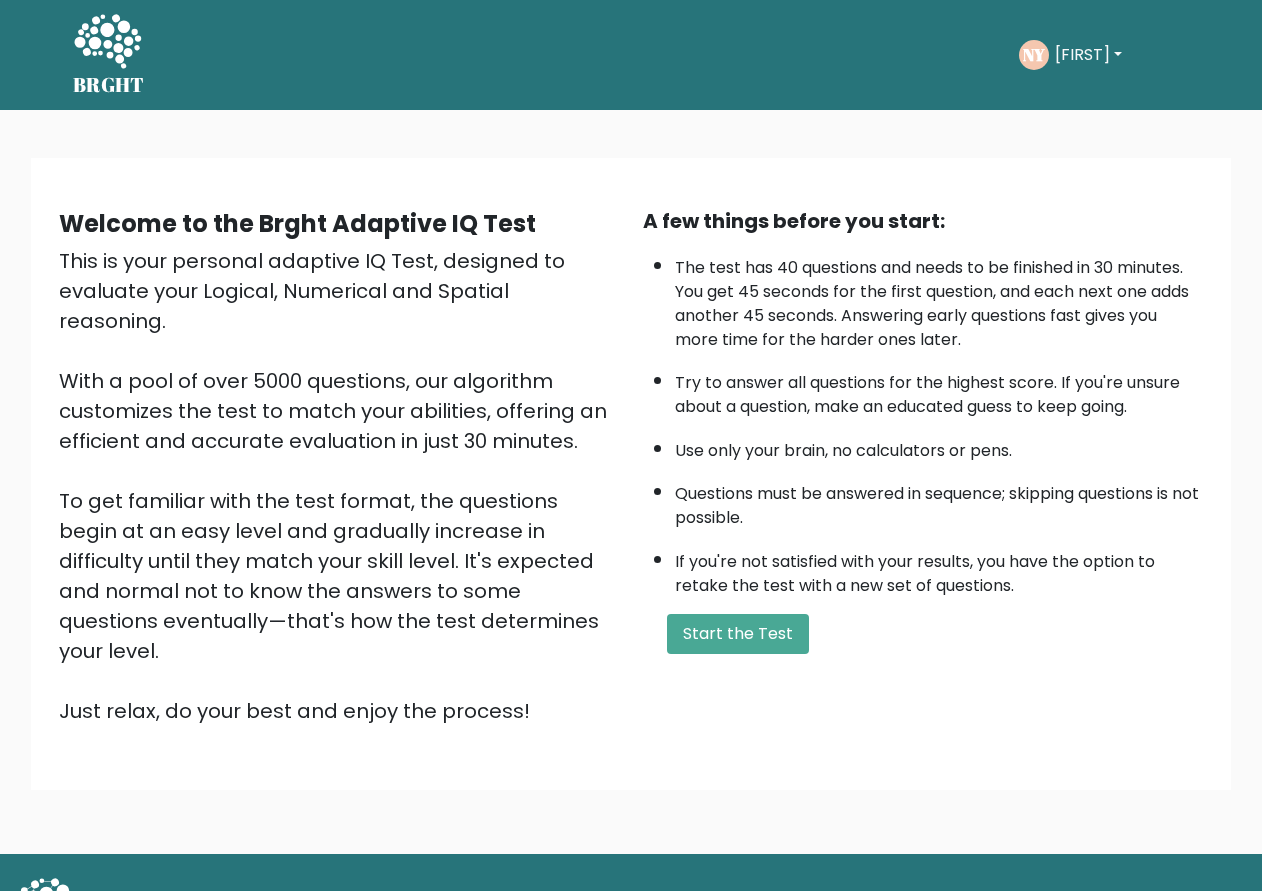 scroll, scrollTop: 0, scrollLeft: 0, axis: both 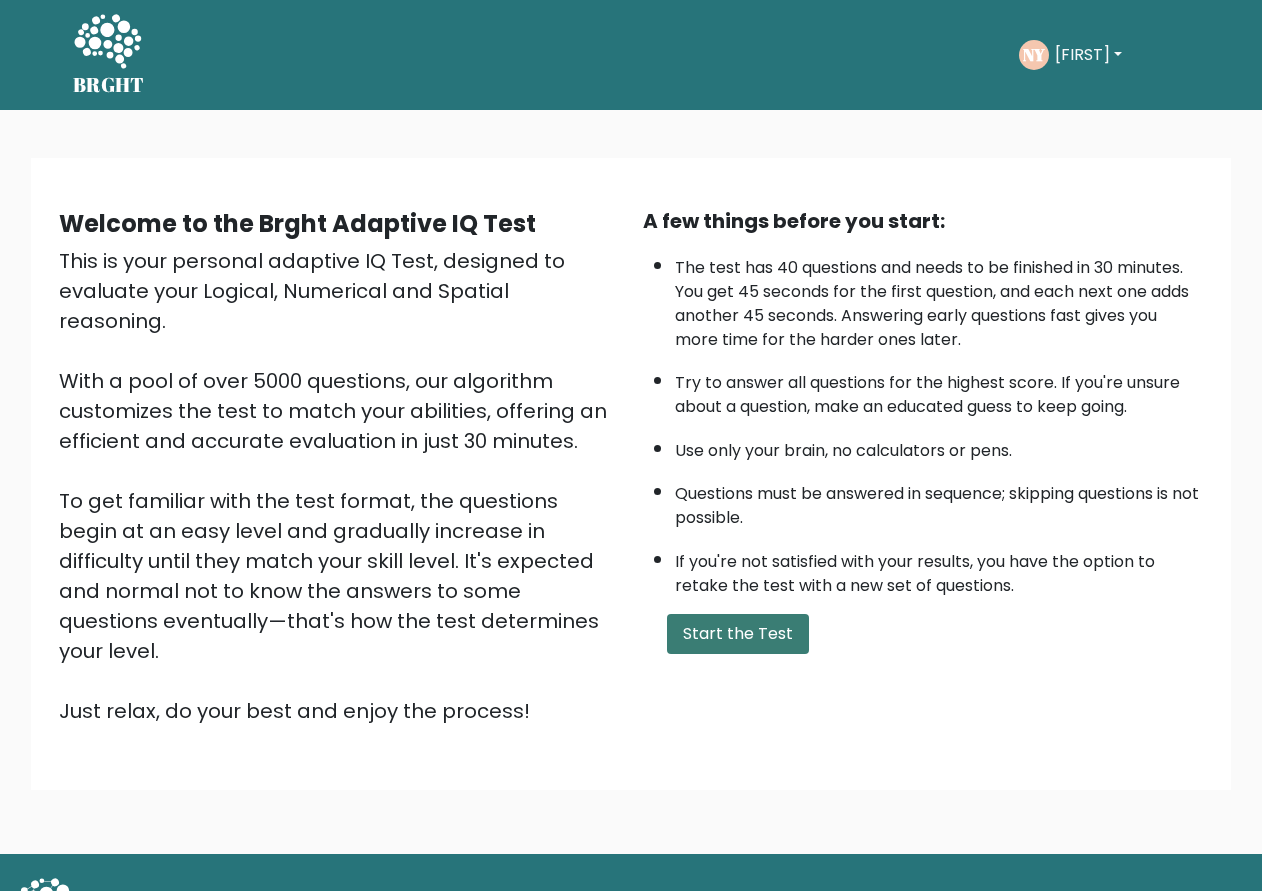 click on "Start the Test" at bounding box center [738, 634] 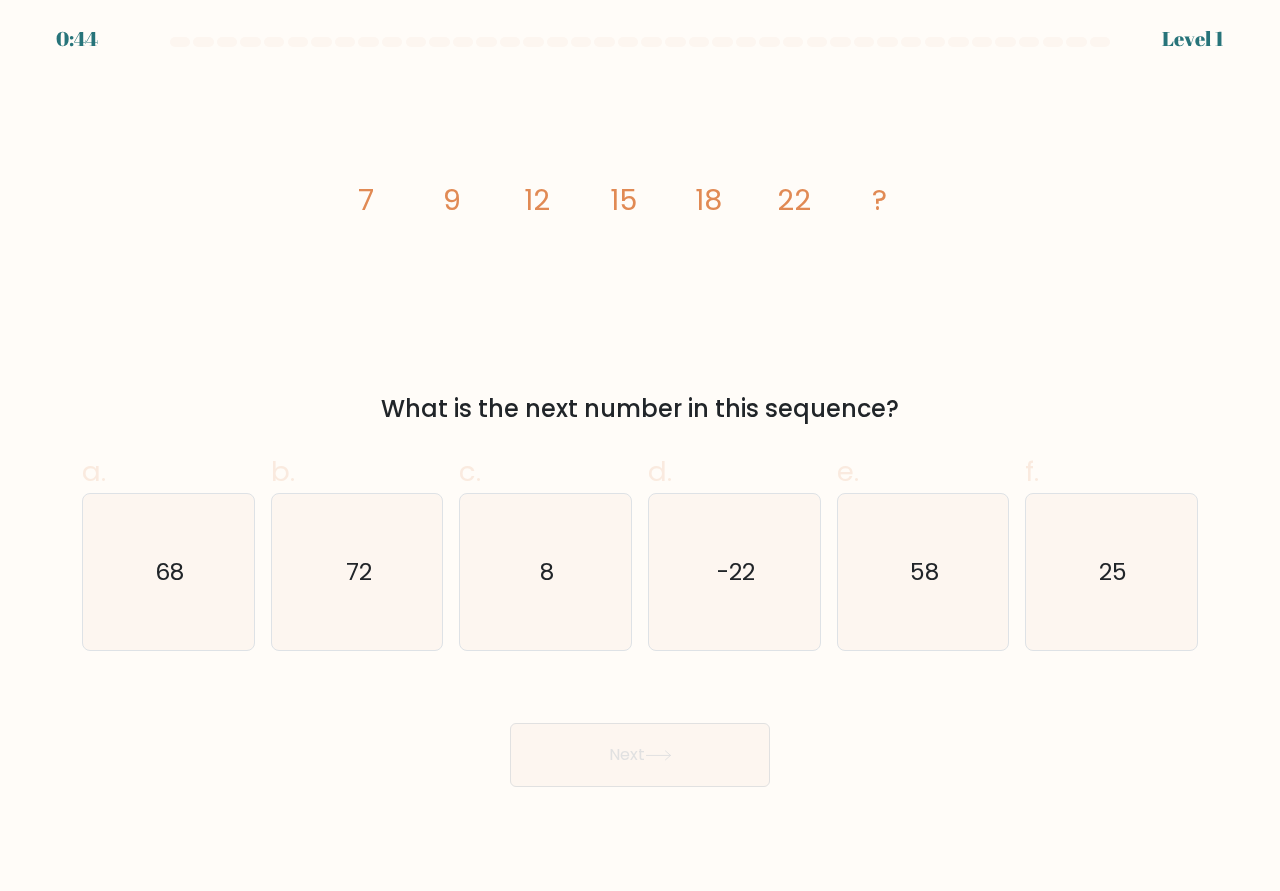 scroll, scrollTop: 0, scrollLeft: 0, axis: both 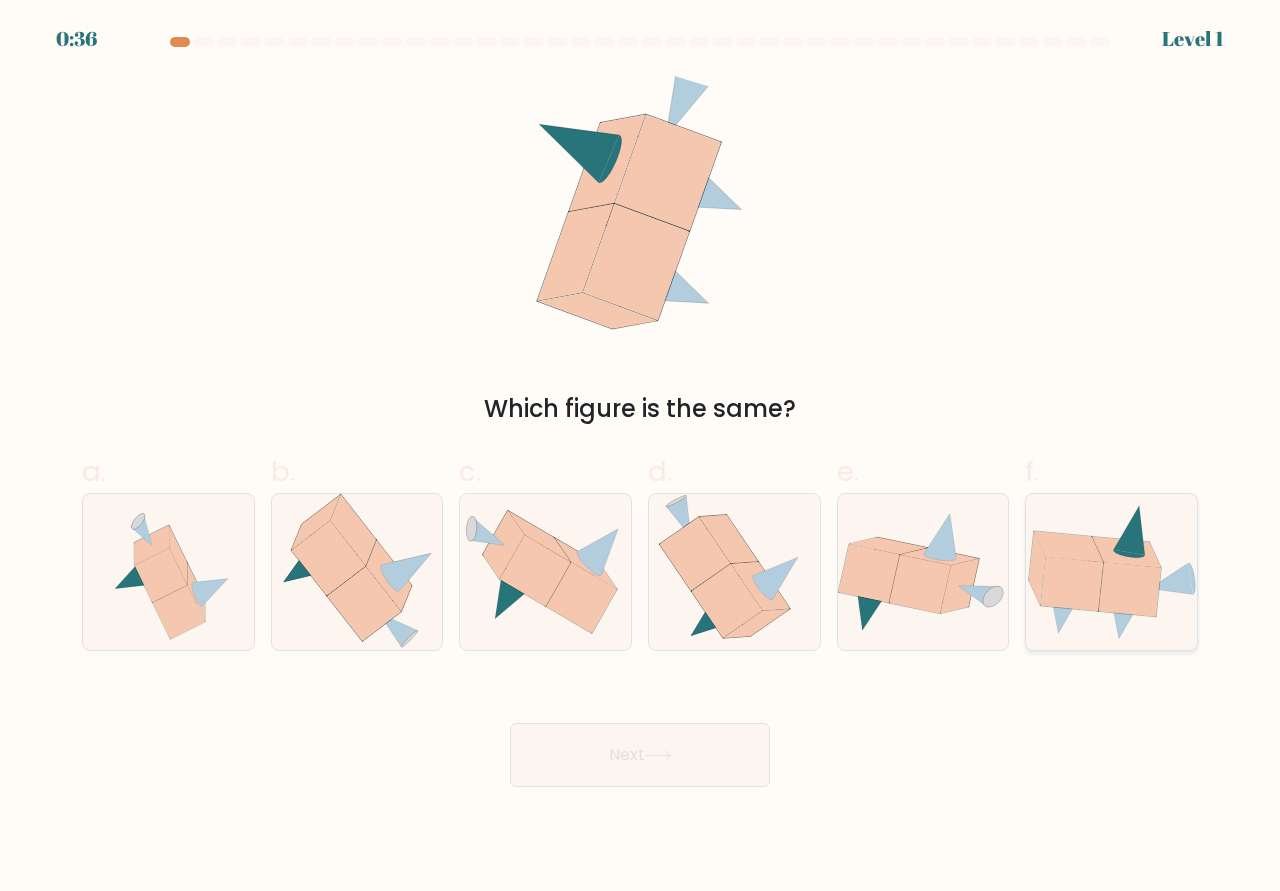 click 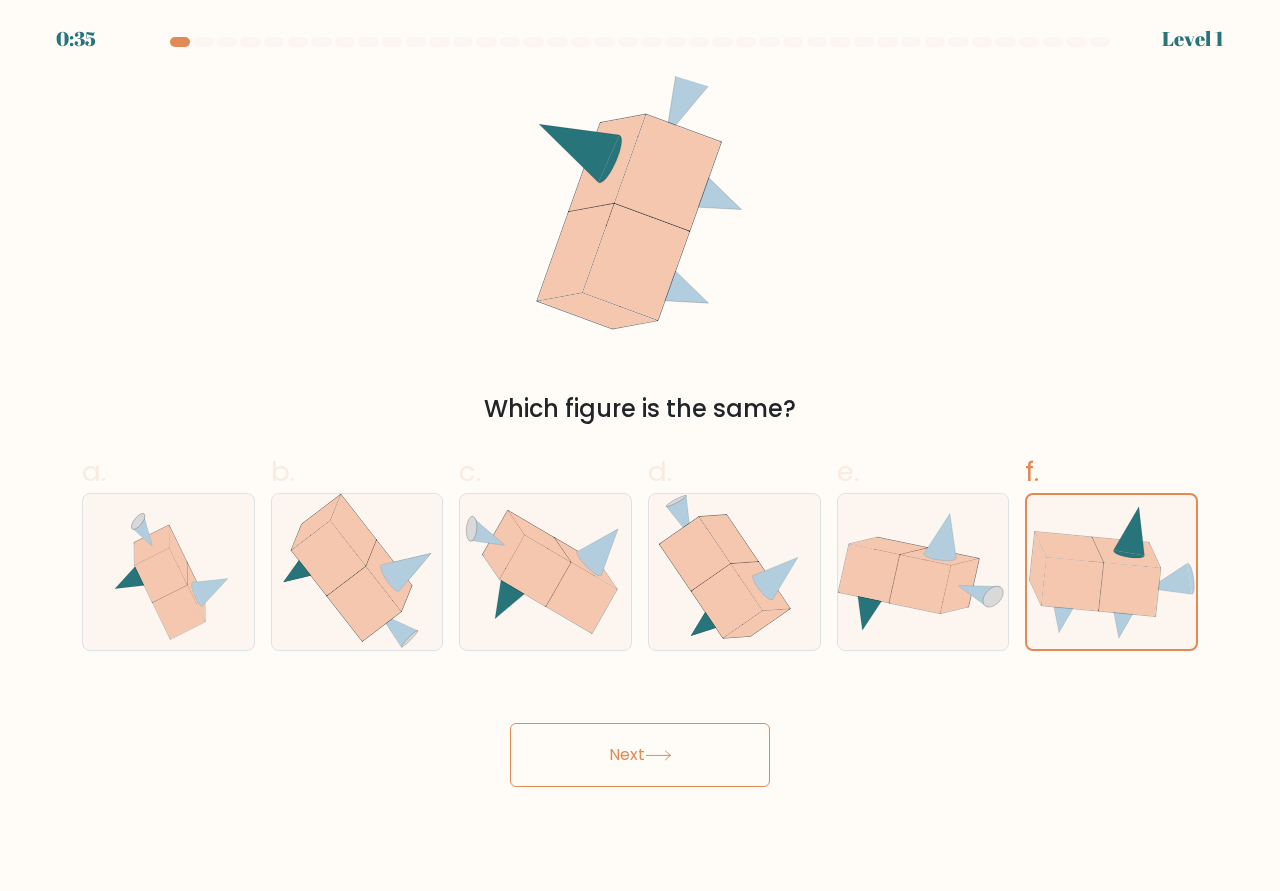 click 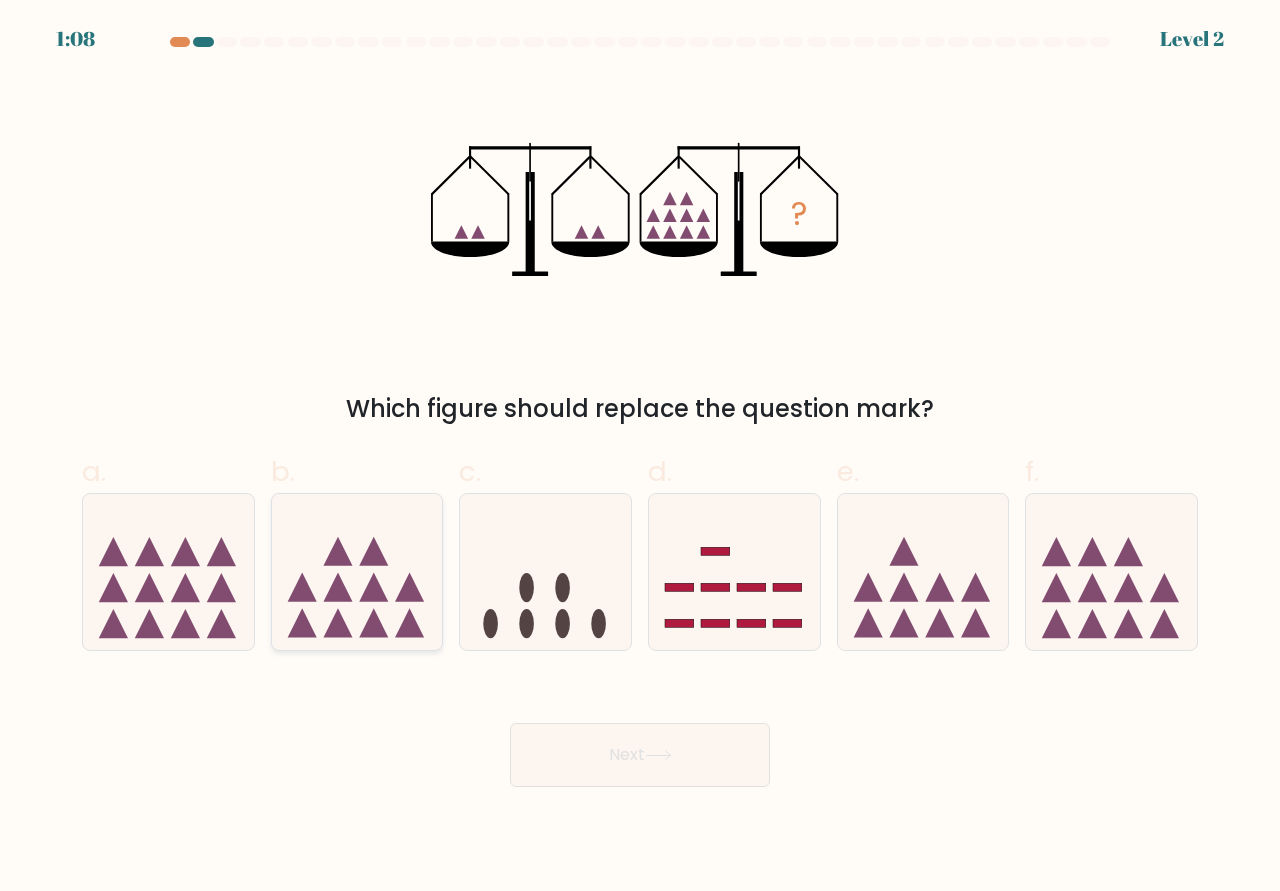 click 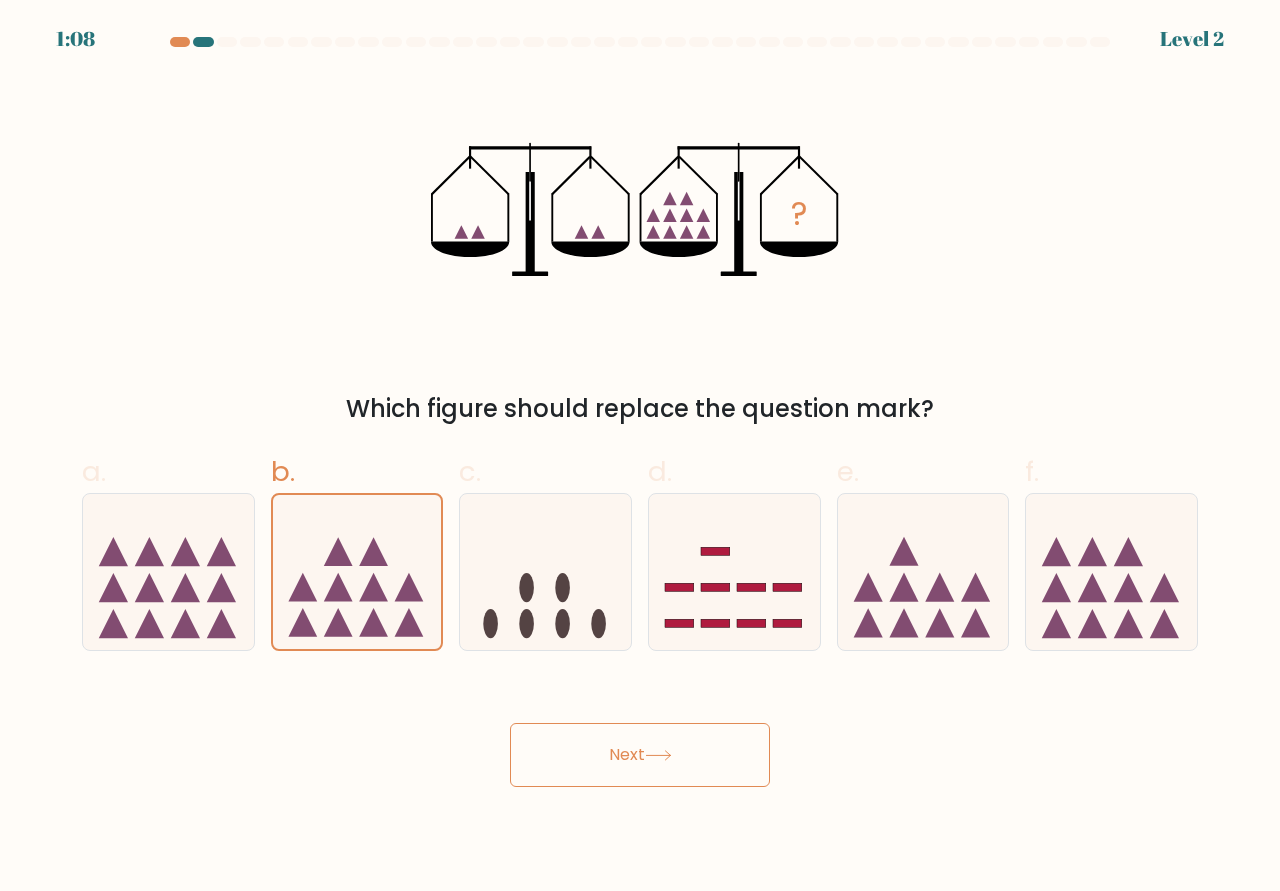 click on "Next" at bounding box center (640, 755) 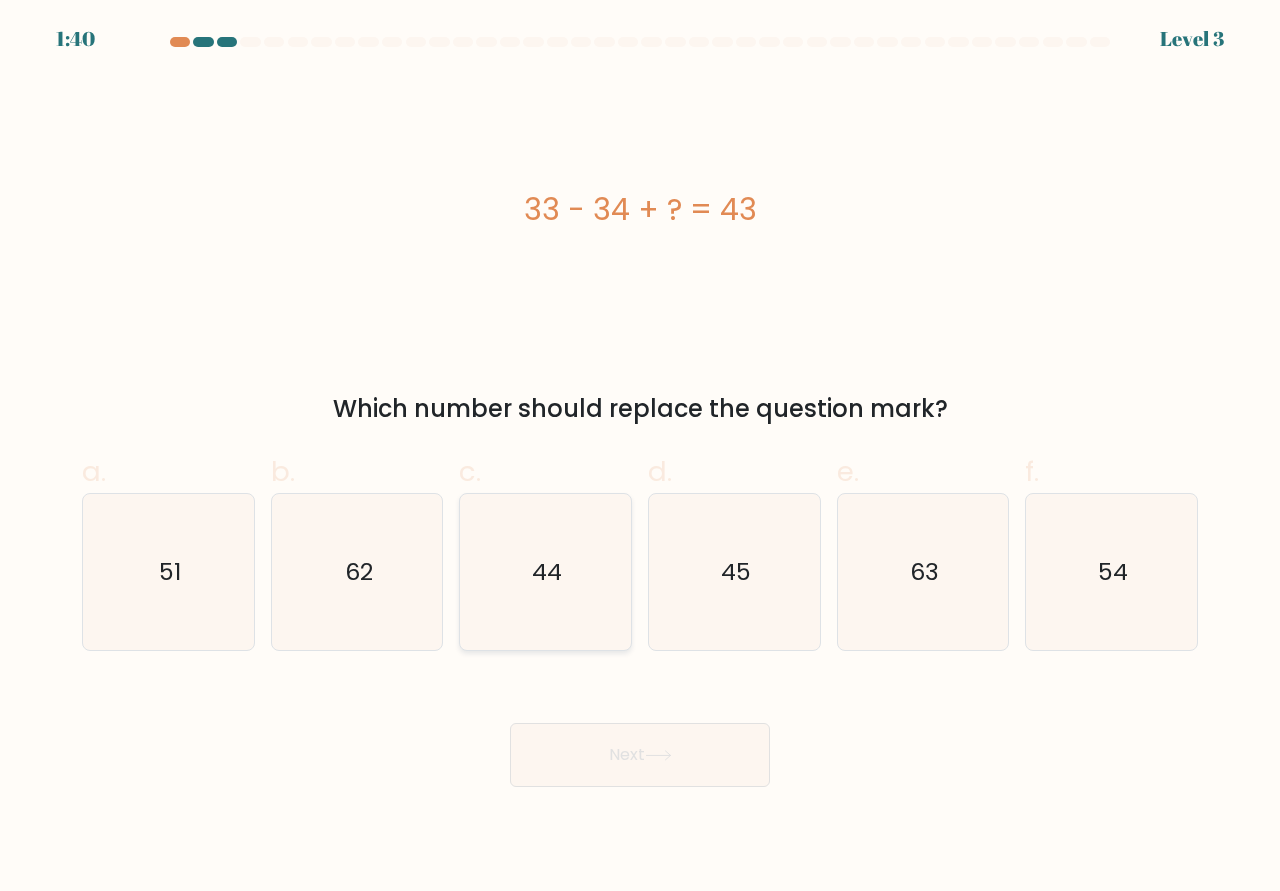 click on "44" 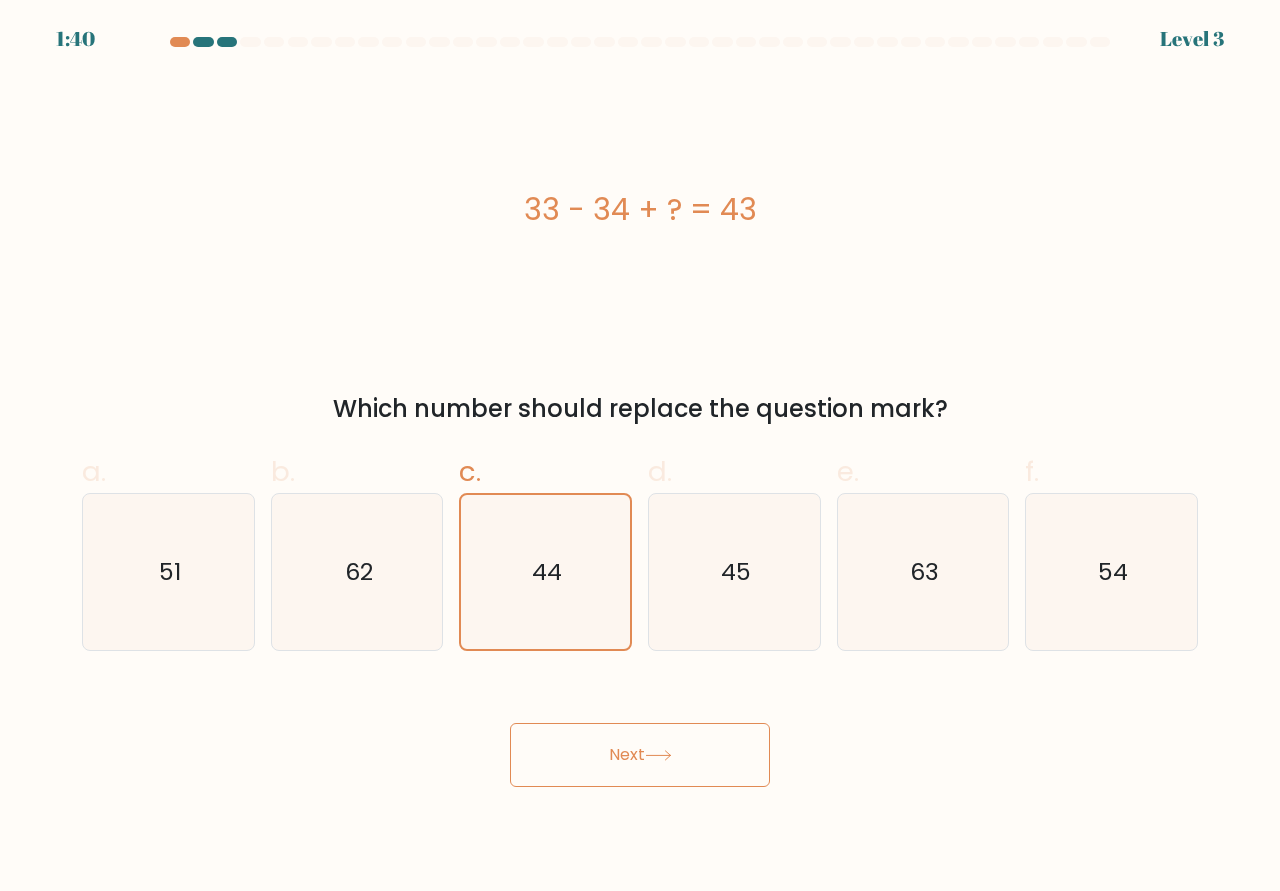click on "Next" at bounding box center (640, 755) 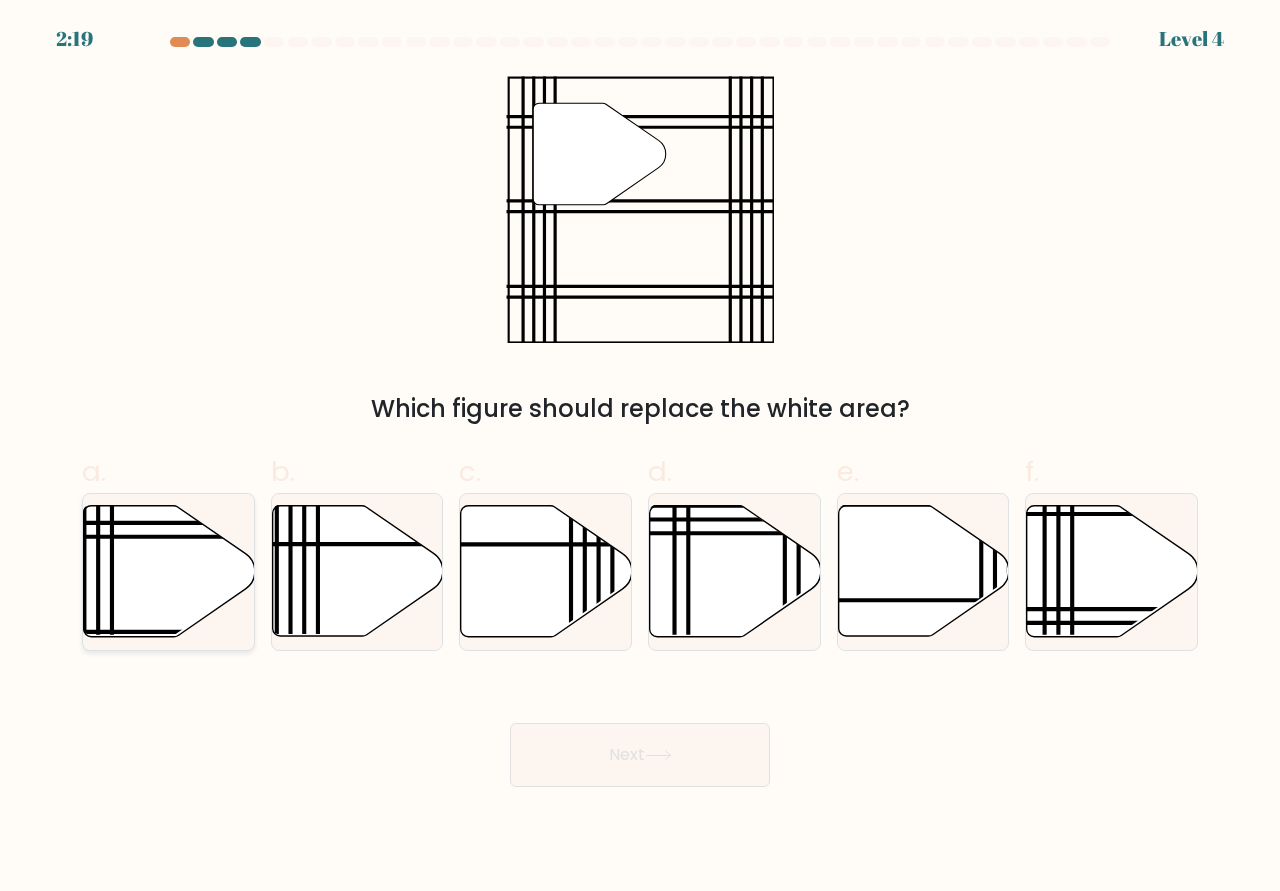 click 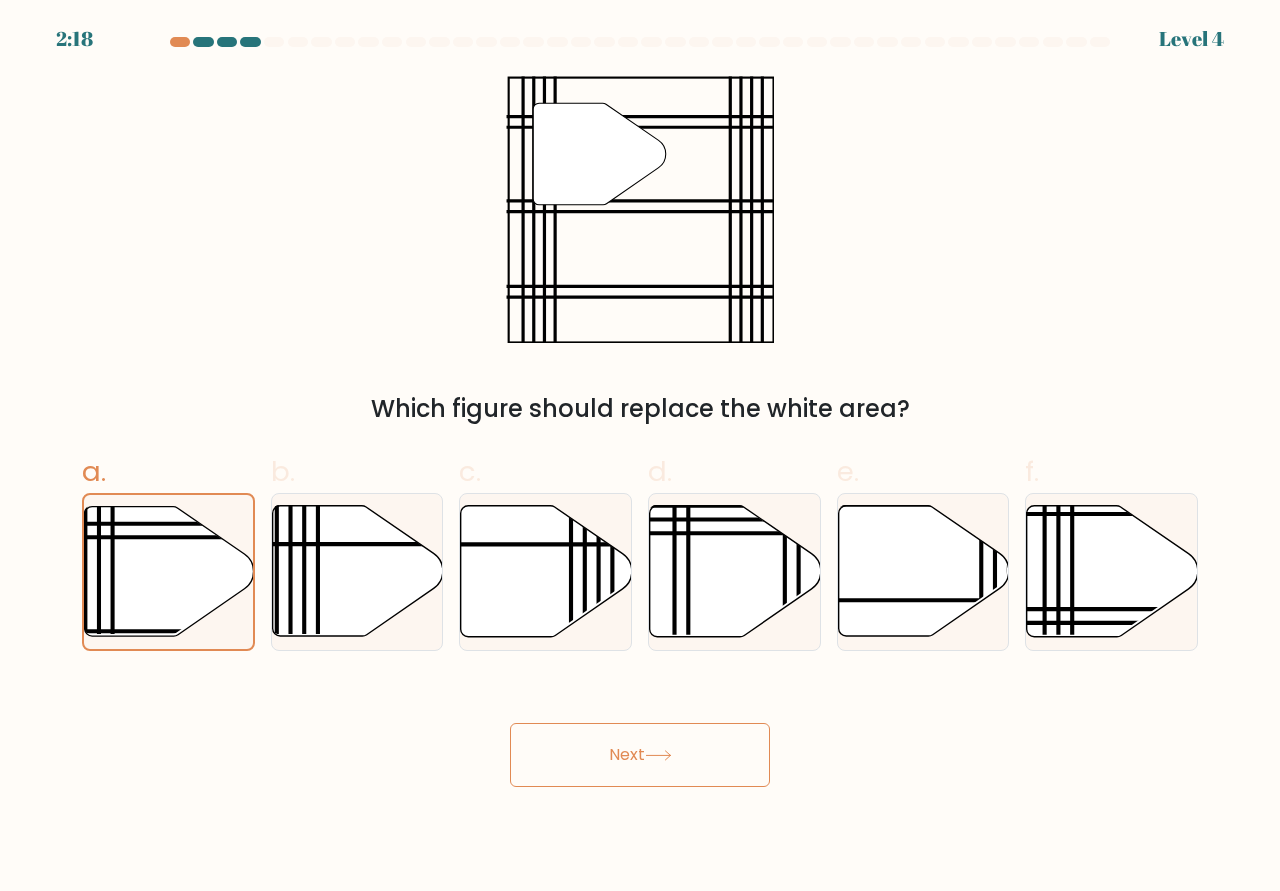 click on "Next" at bounding box center [640, 755] 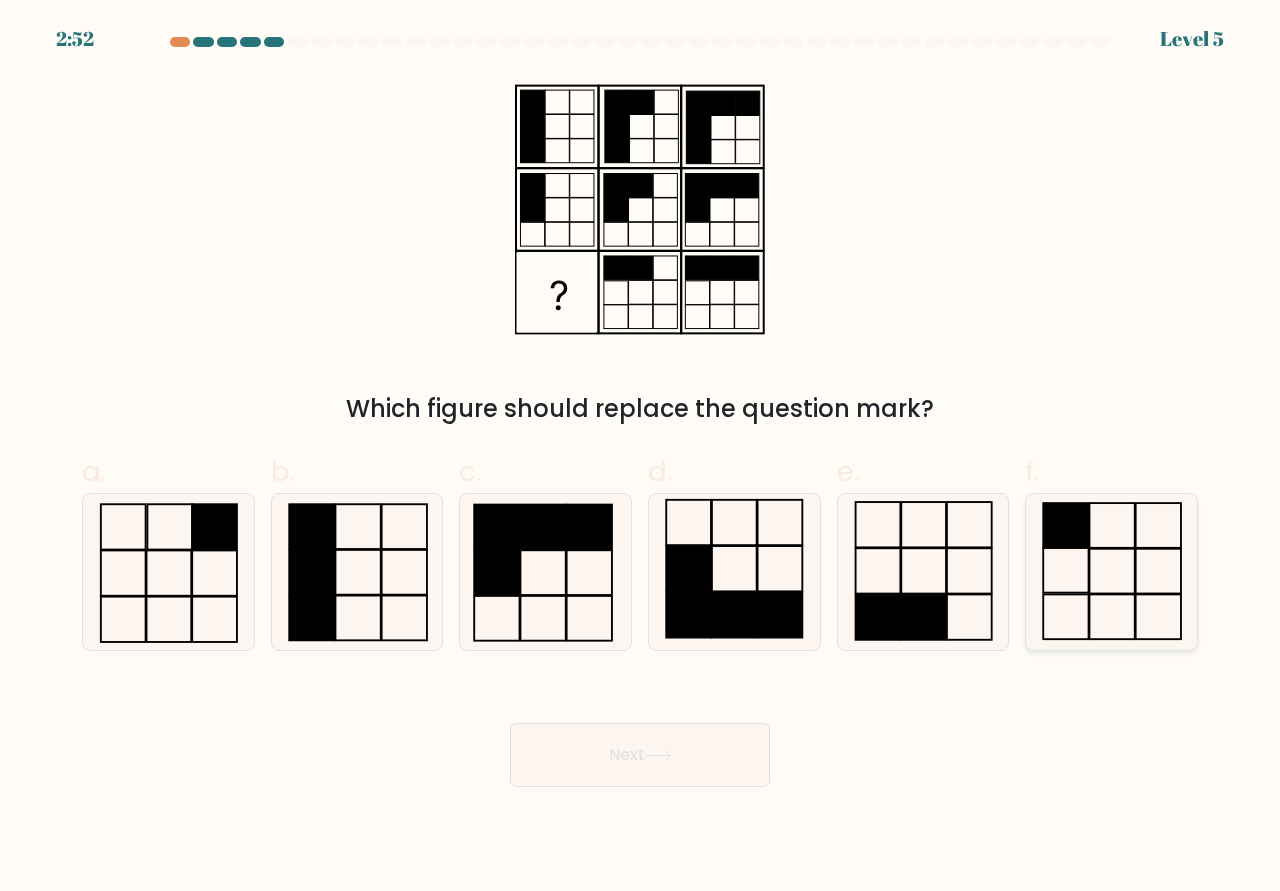 click 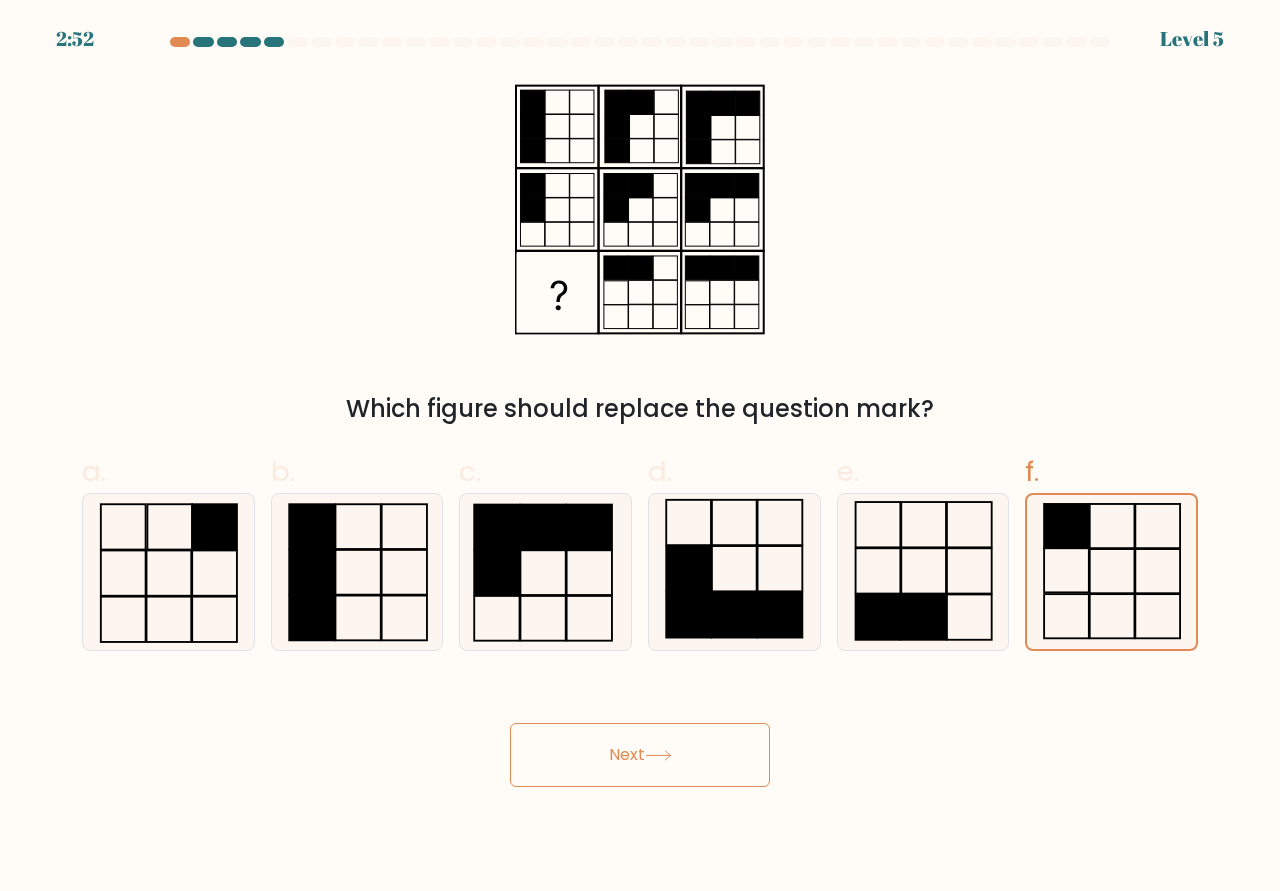 click on "Next" at bounding box center (640, 755) 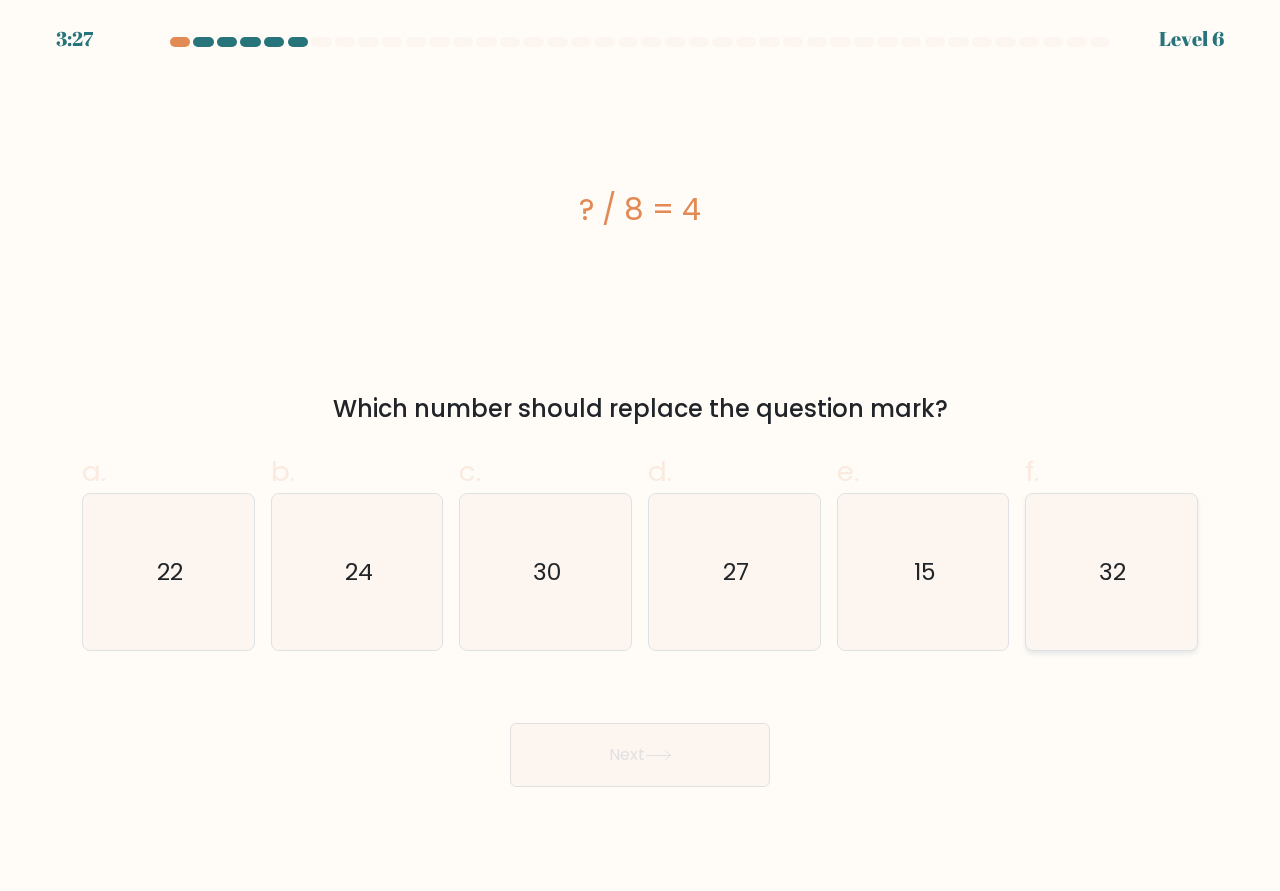 click on "32" 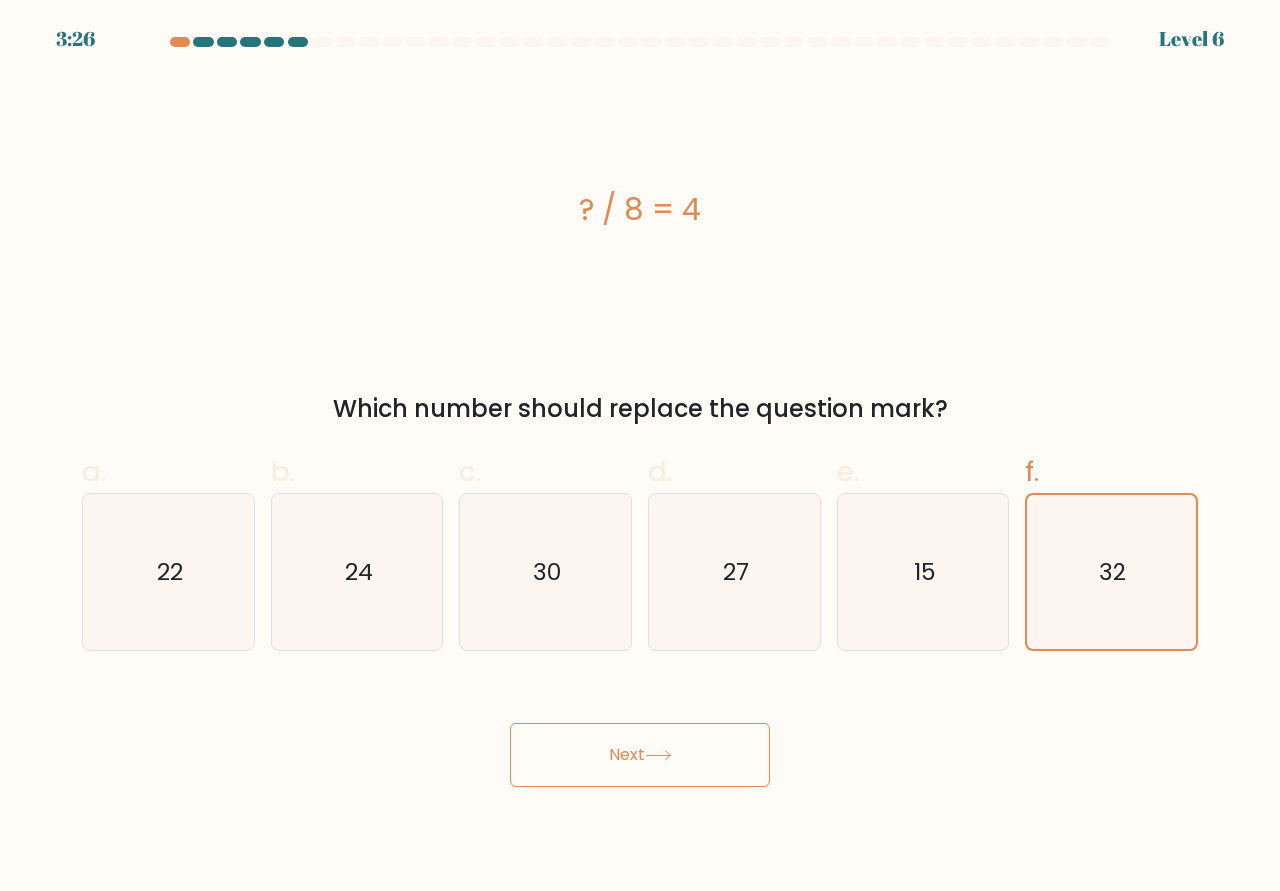 click on "Next" at bounding box center [640, 755] 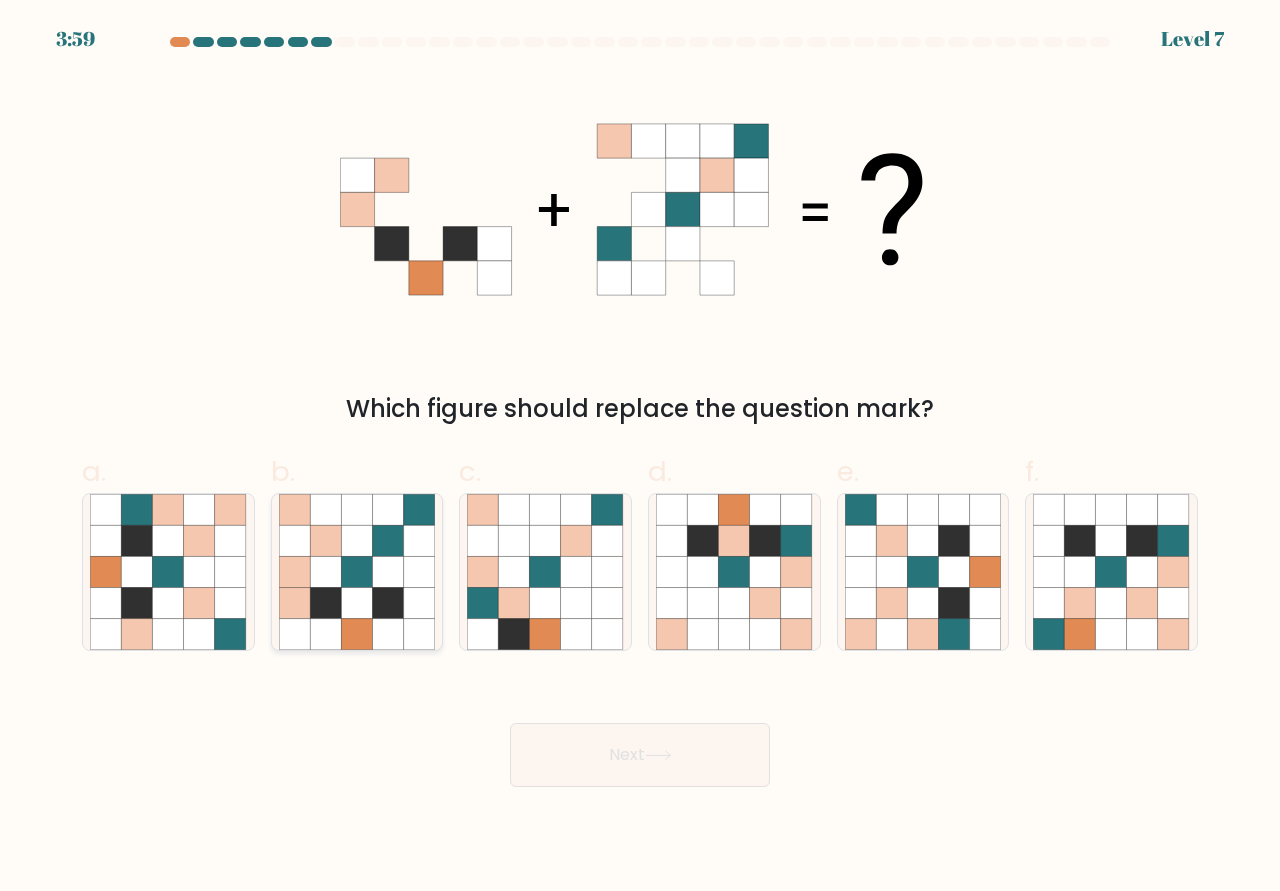 click 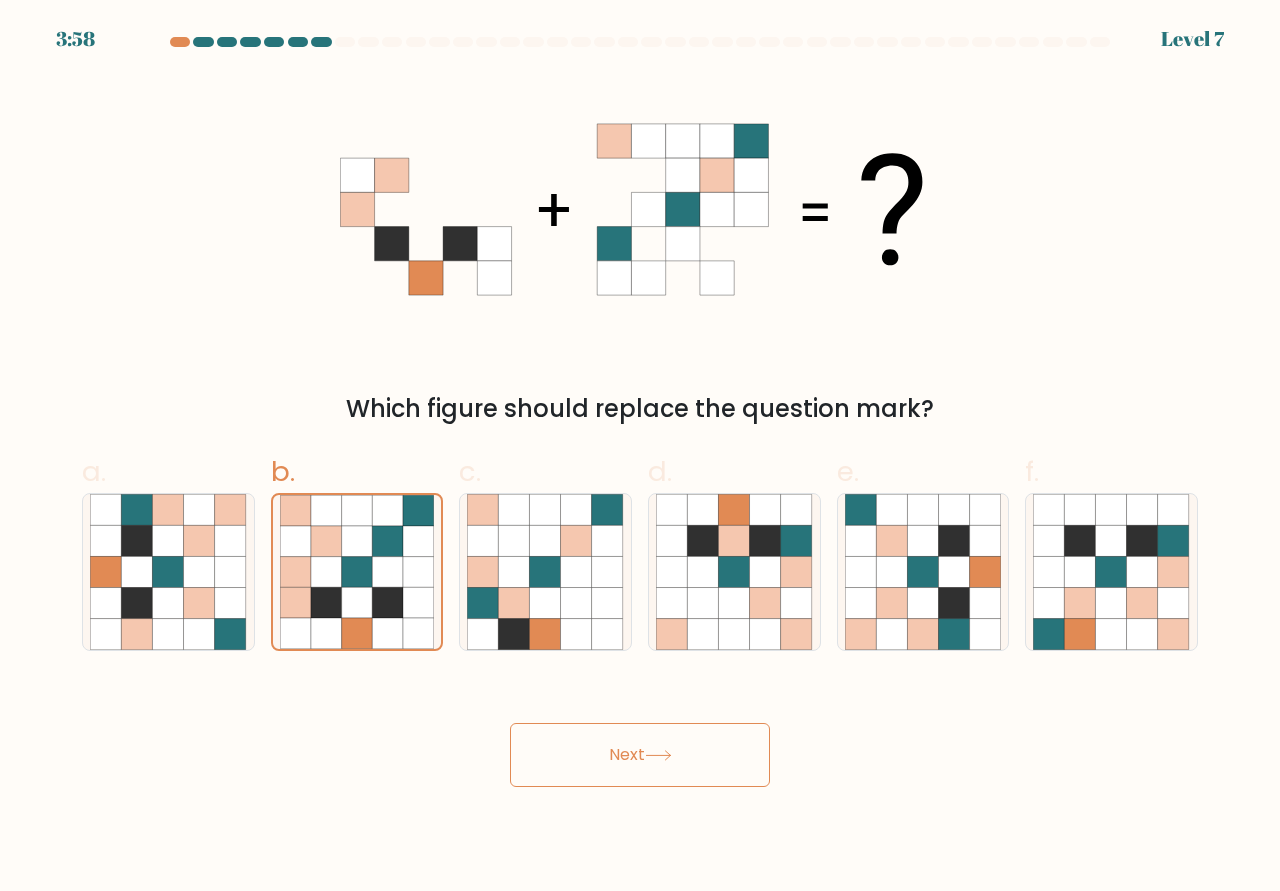 click on "Next" at bounding box center [640, 755] 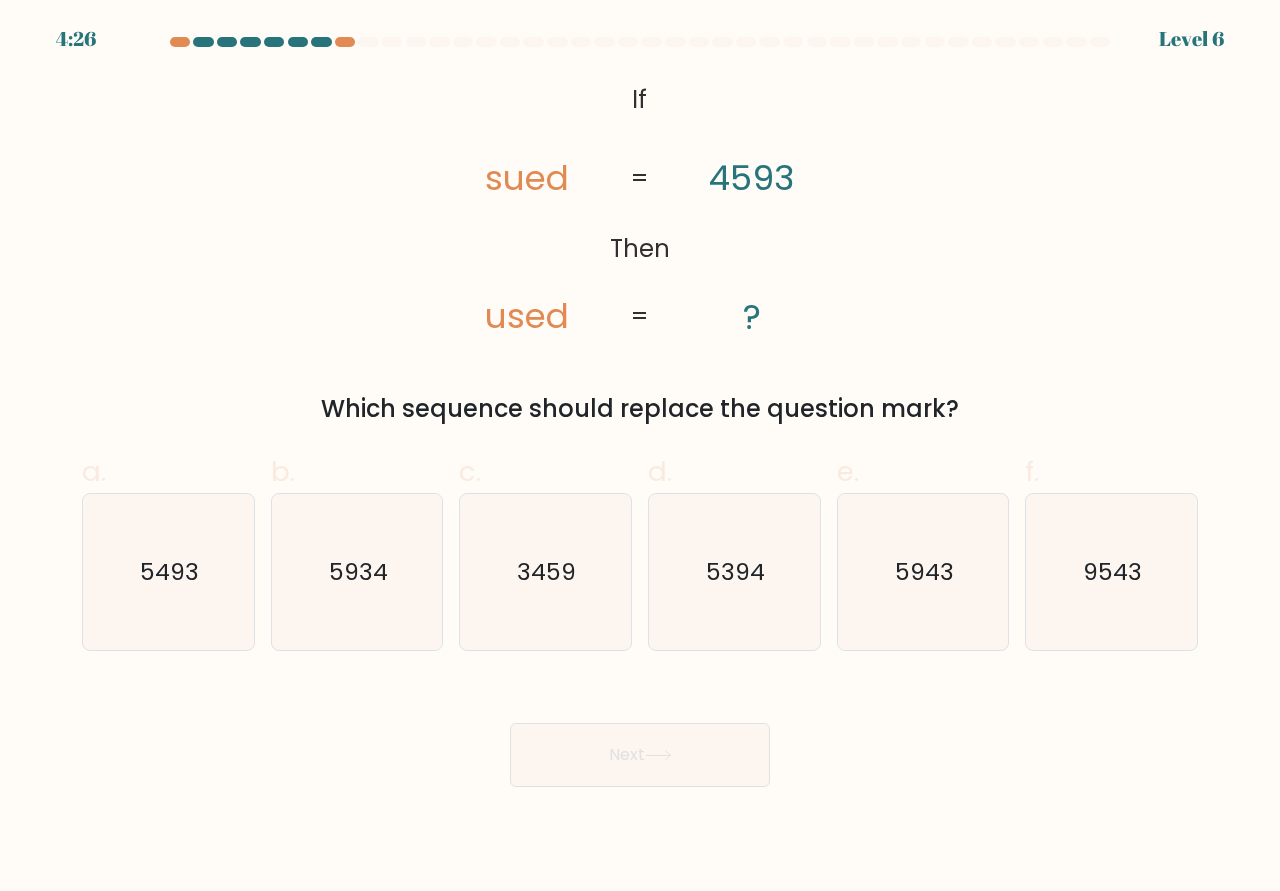 drag, startPoint x: 207, startPoint y: 576, endPoint x: 261, endPoint y: 618, distance: 68.41052 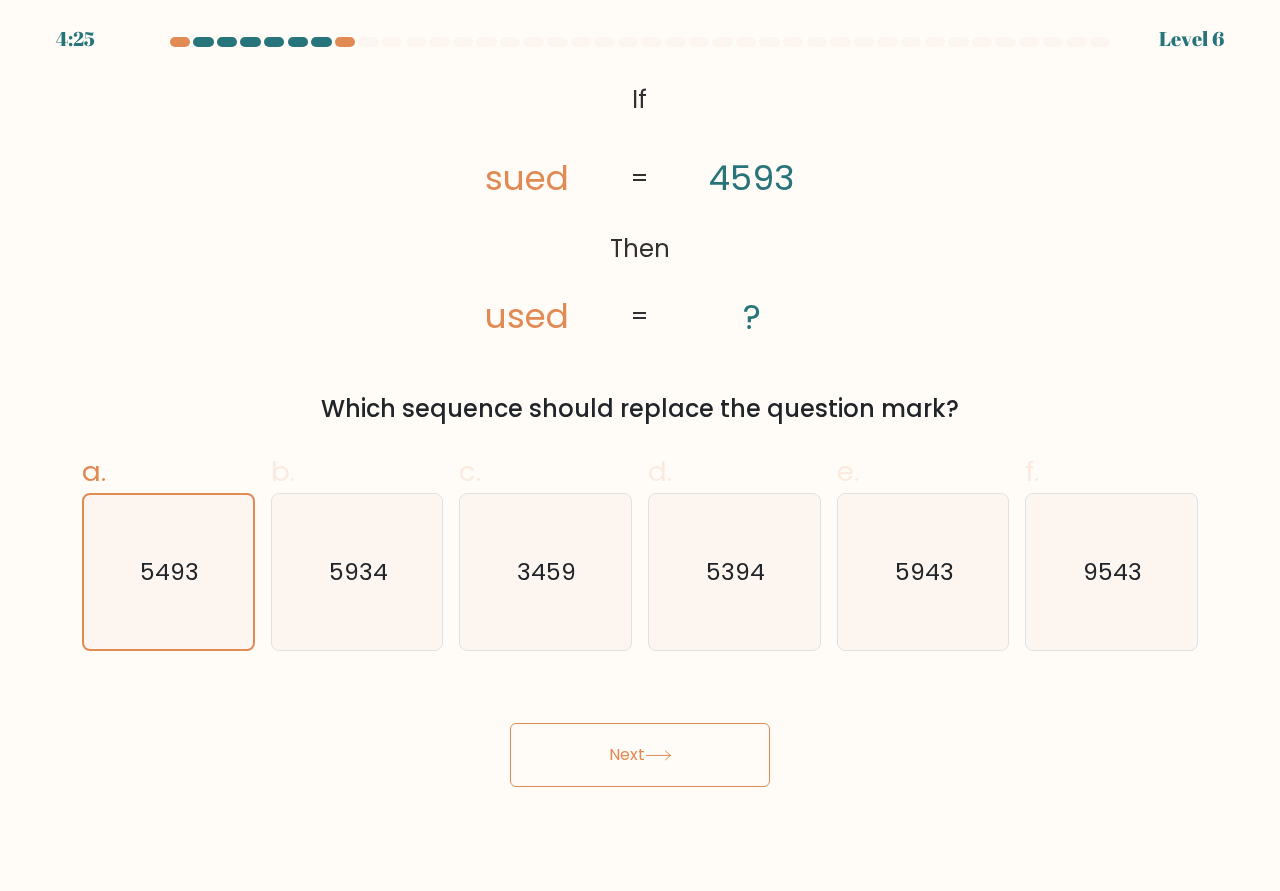 click on "Next" at bounding box center (640, 755) 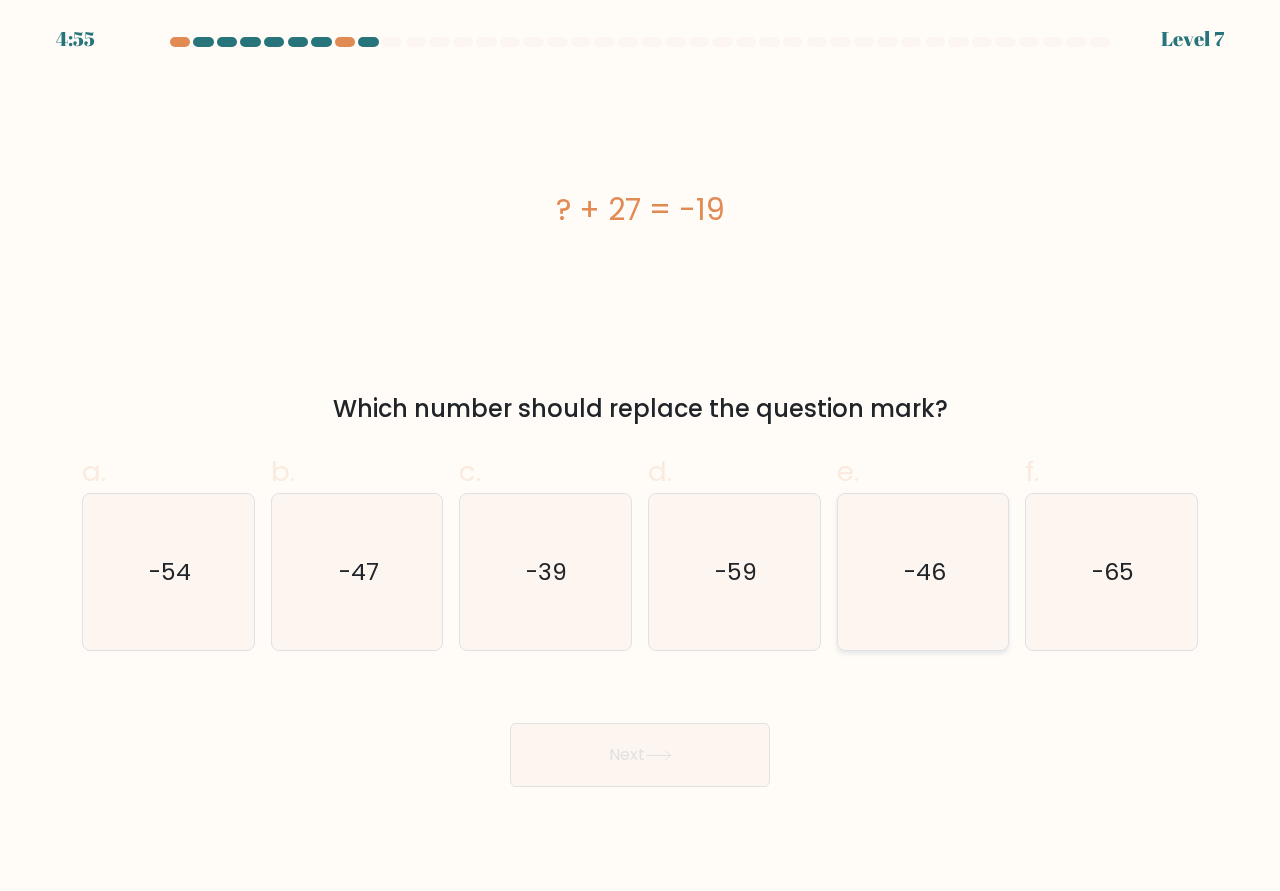 click on "-46" 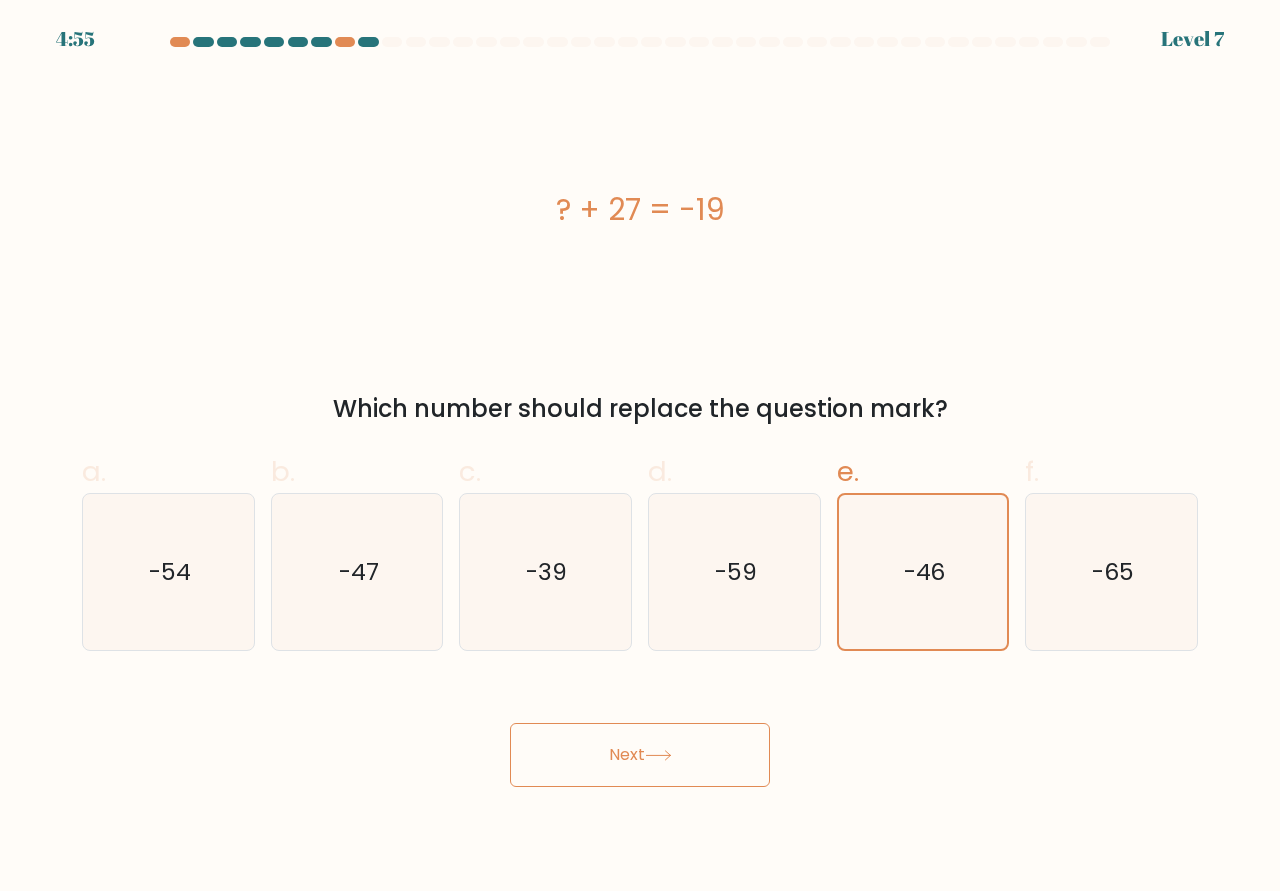 click on "Next" at bounding box center (640, 755) 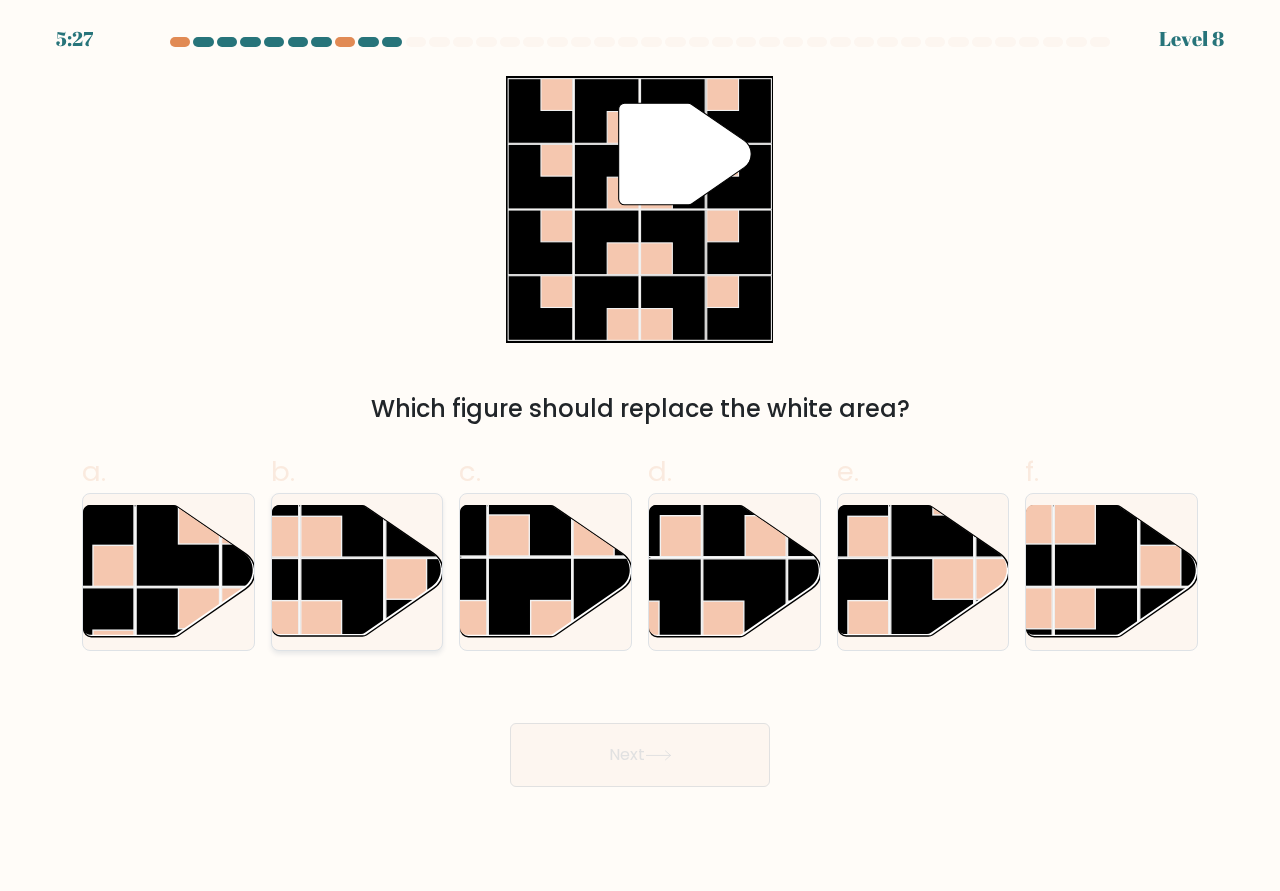 click 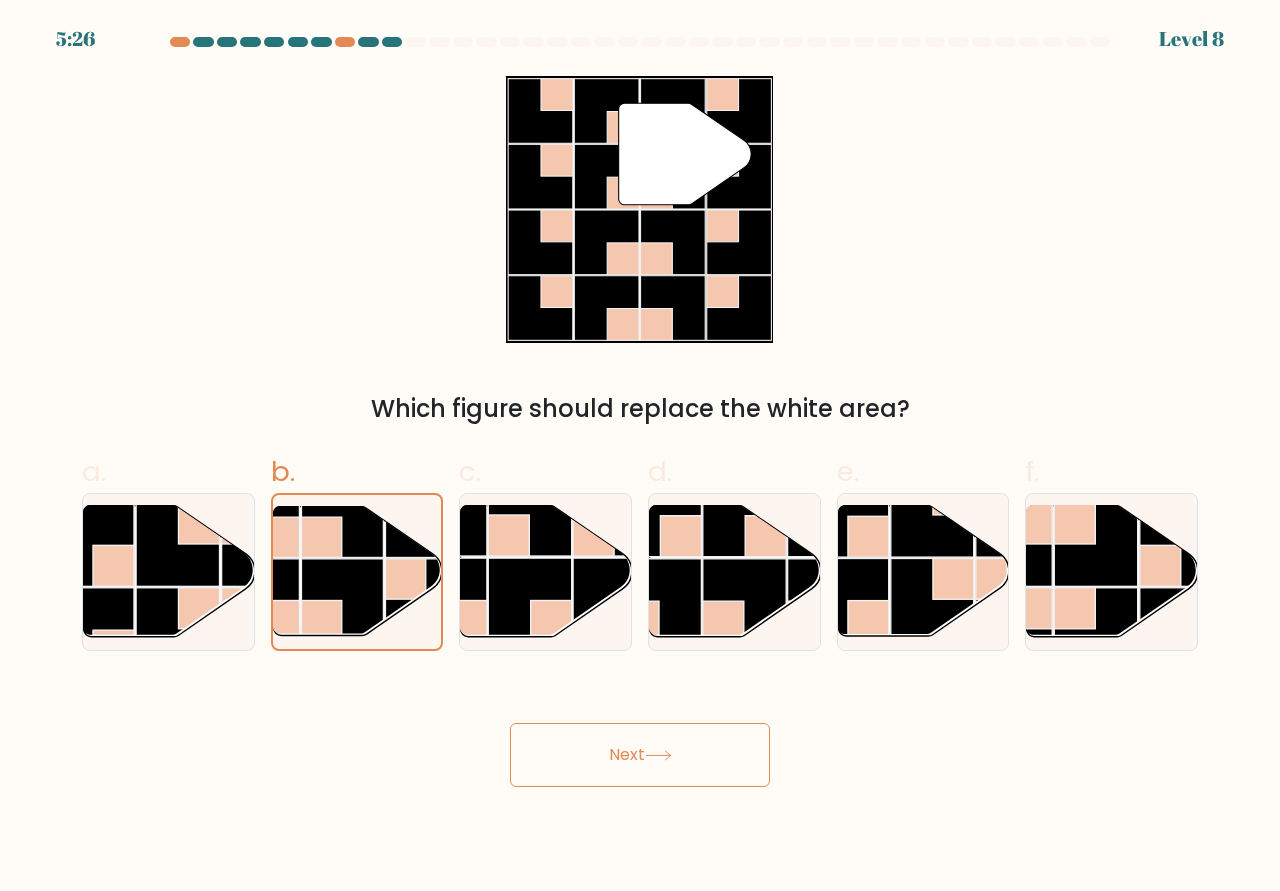 click on "Next" at bounding box center [640, 755] 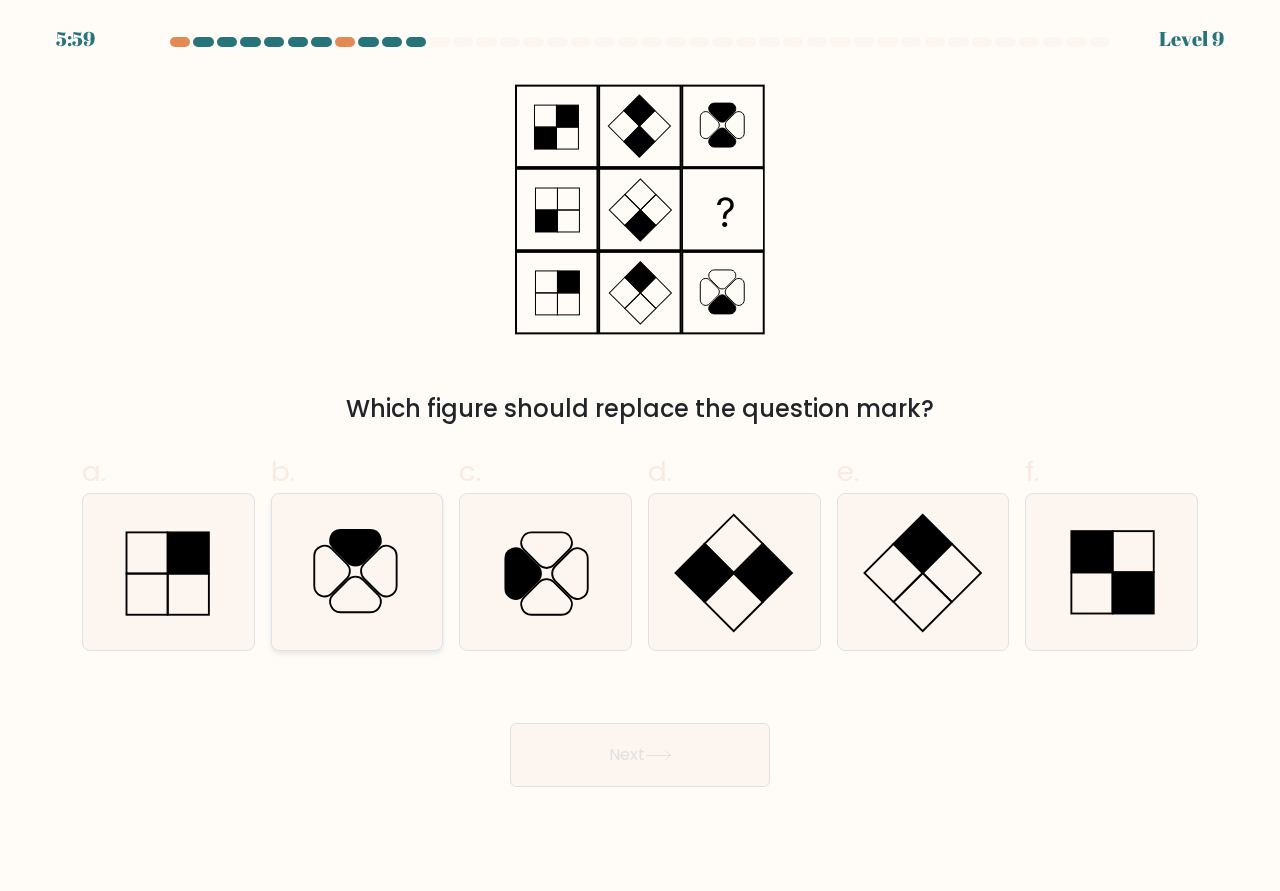 click 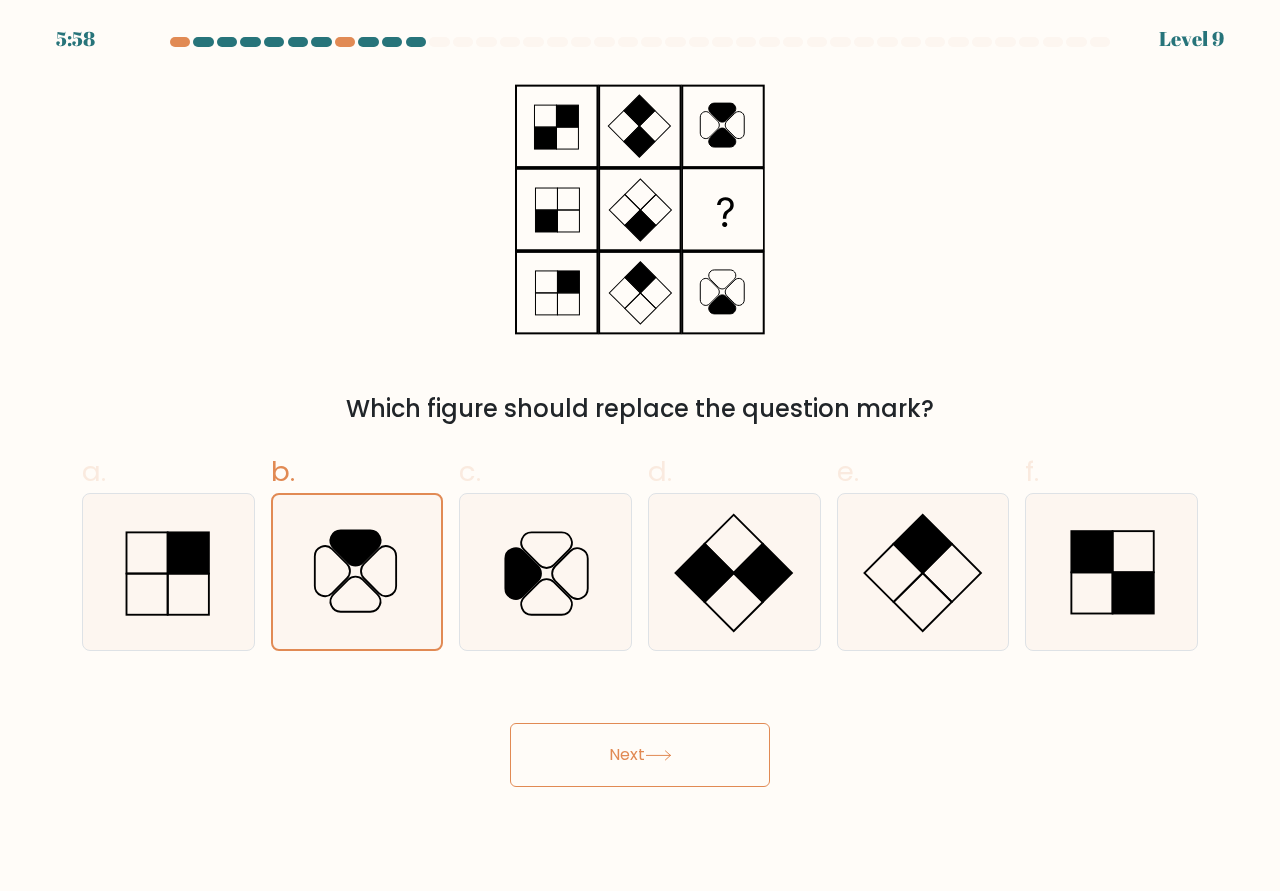 click on "Next" at bounding box center [640, 755] 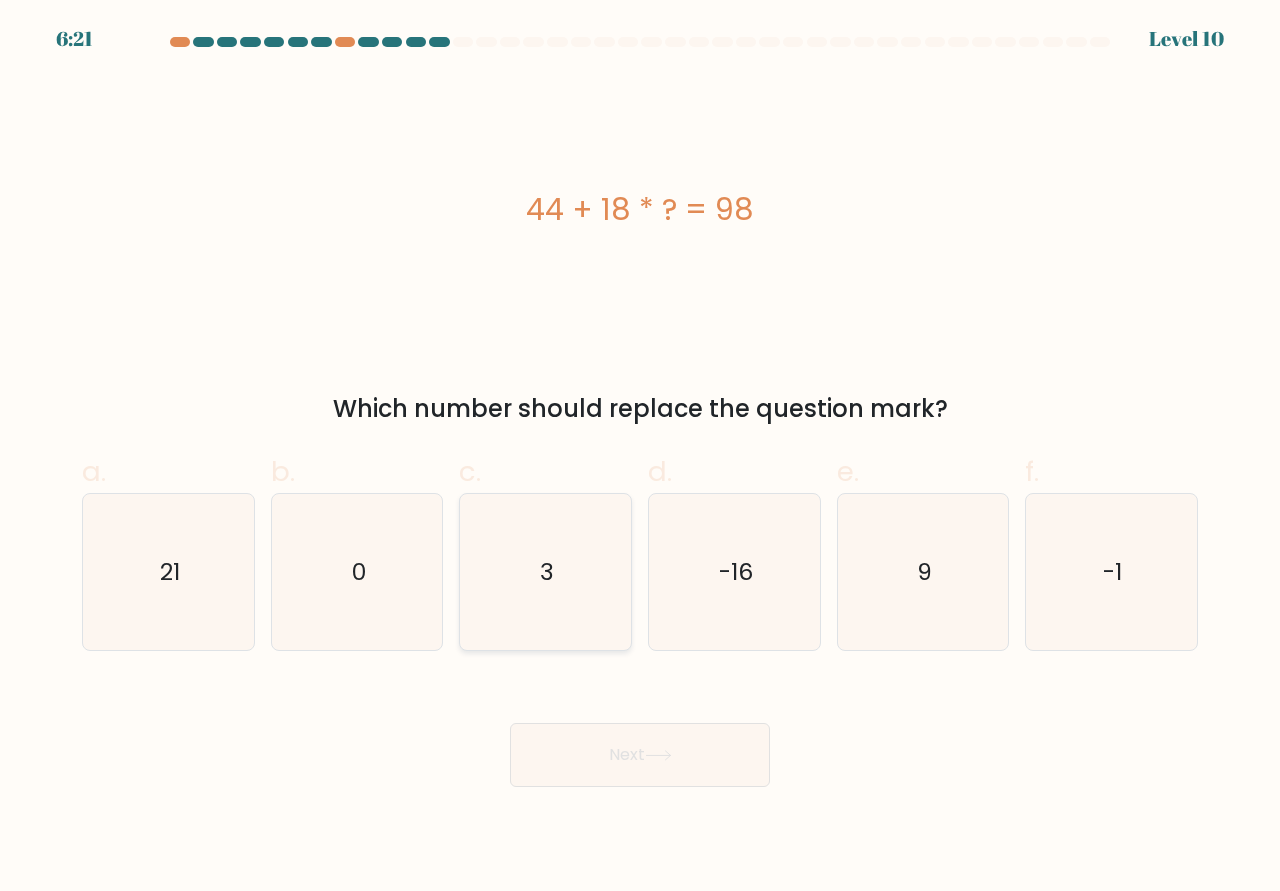 click on "3" 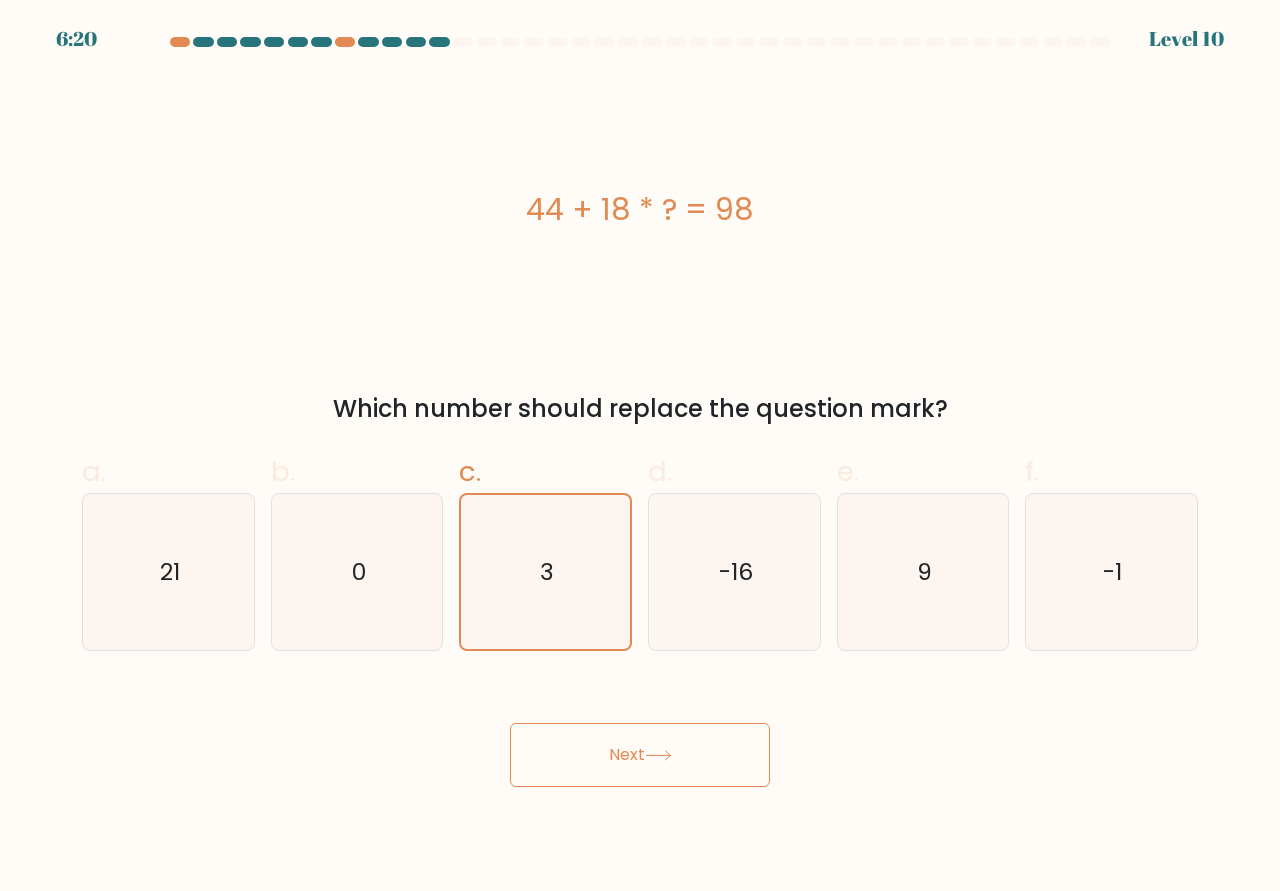 click on "Next" at bounding box center (640, 755) 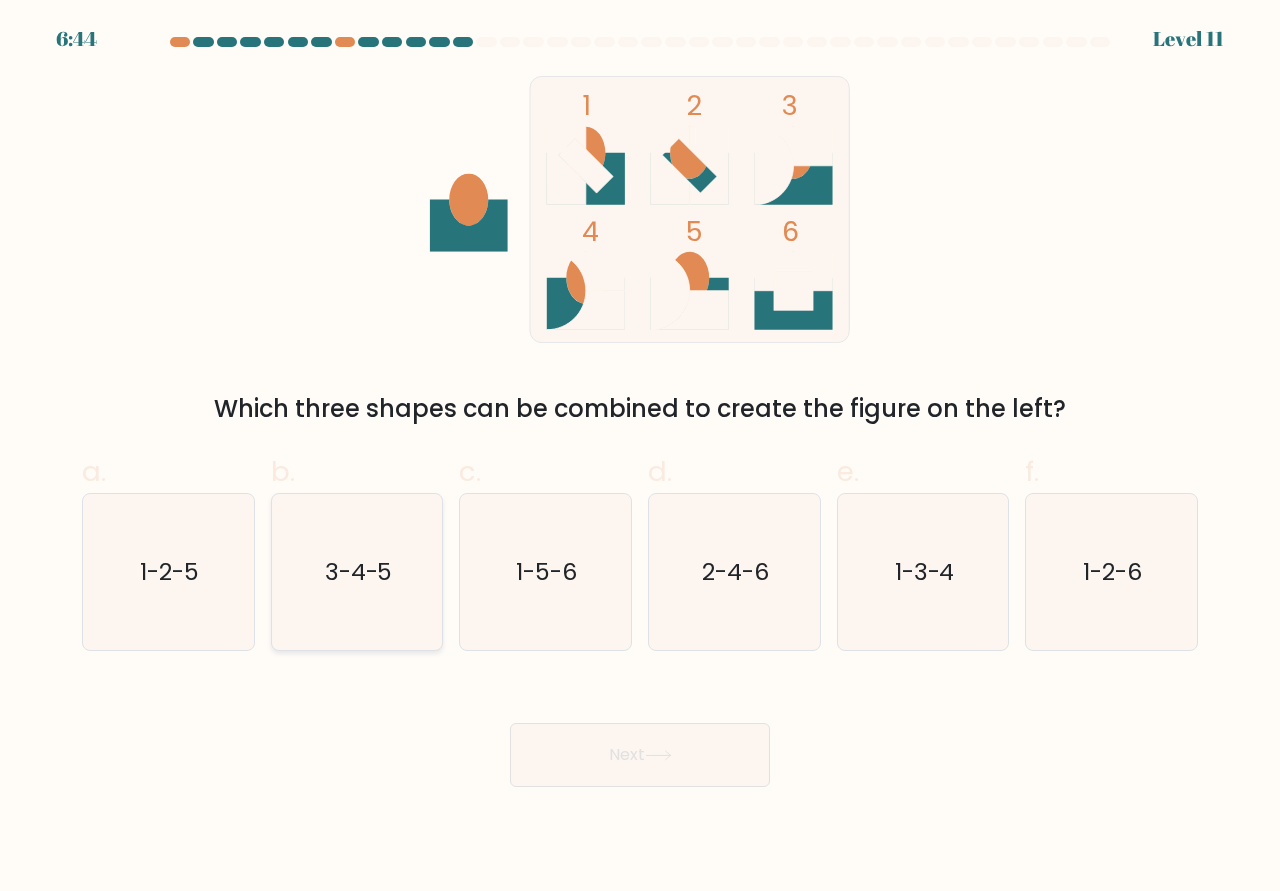 click on "3-4-5" 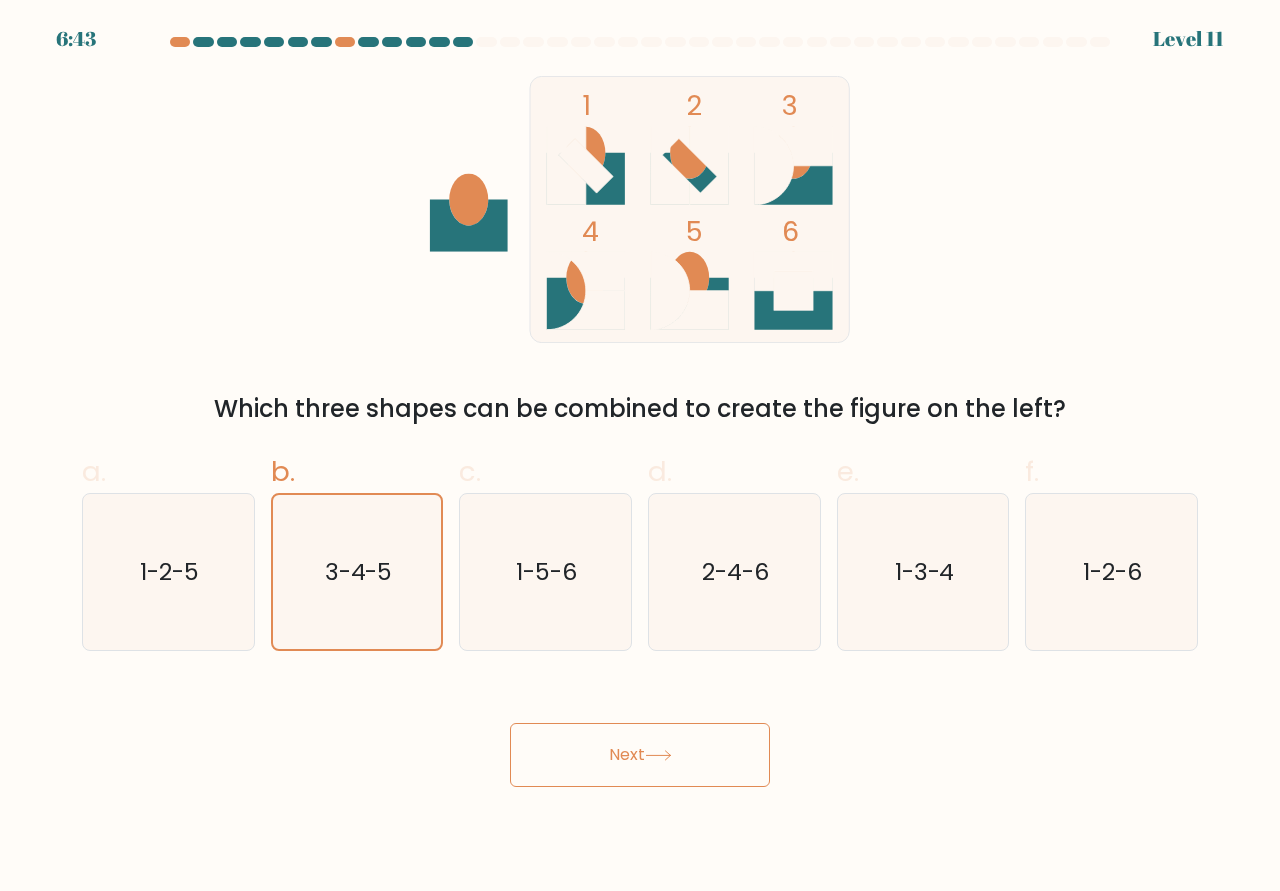 click on "Next" at bounding box center (640, 755) 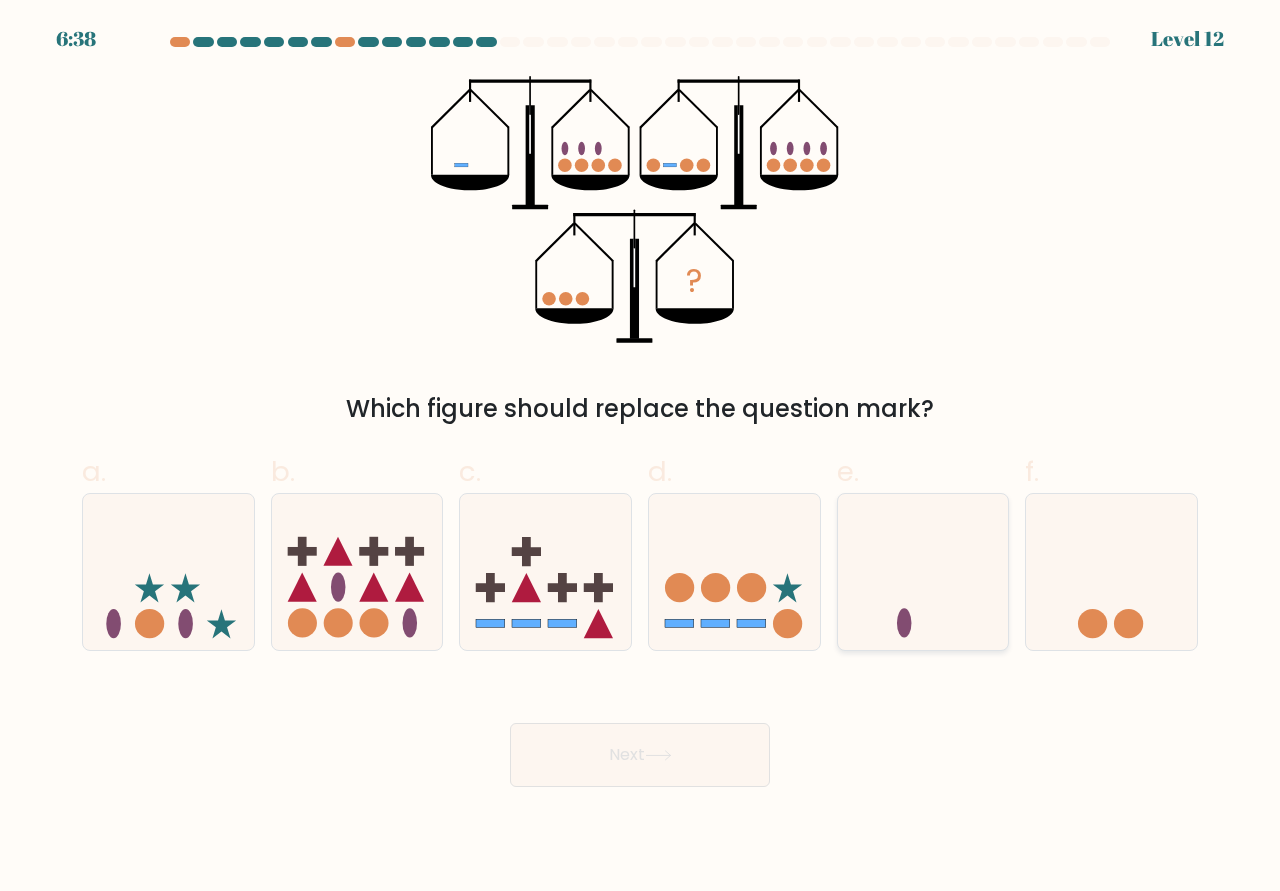 click 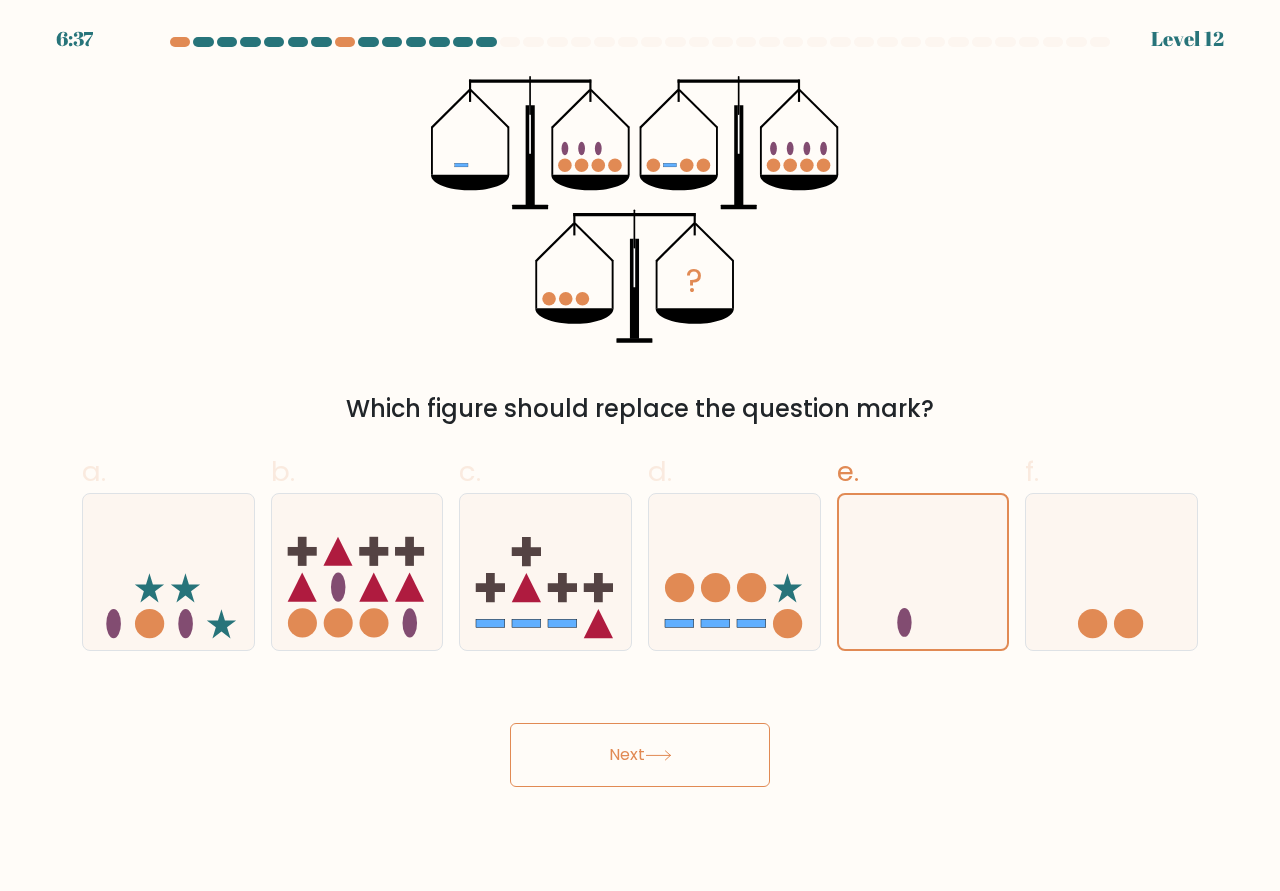 click on "Next" at bounding box center [640, 755] 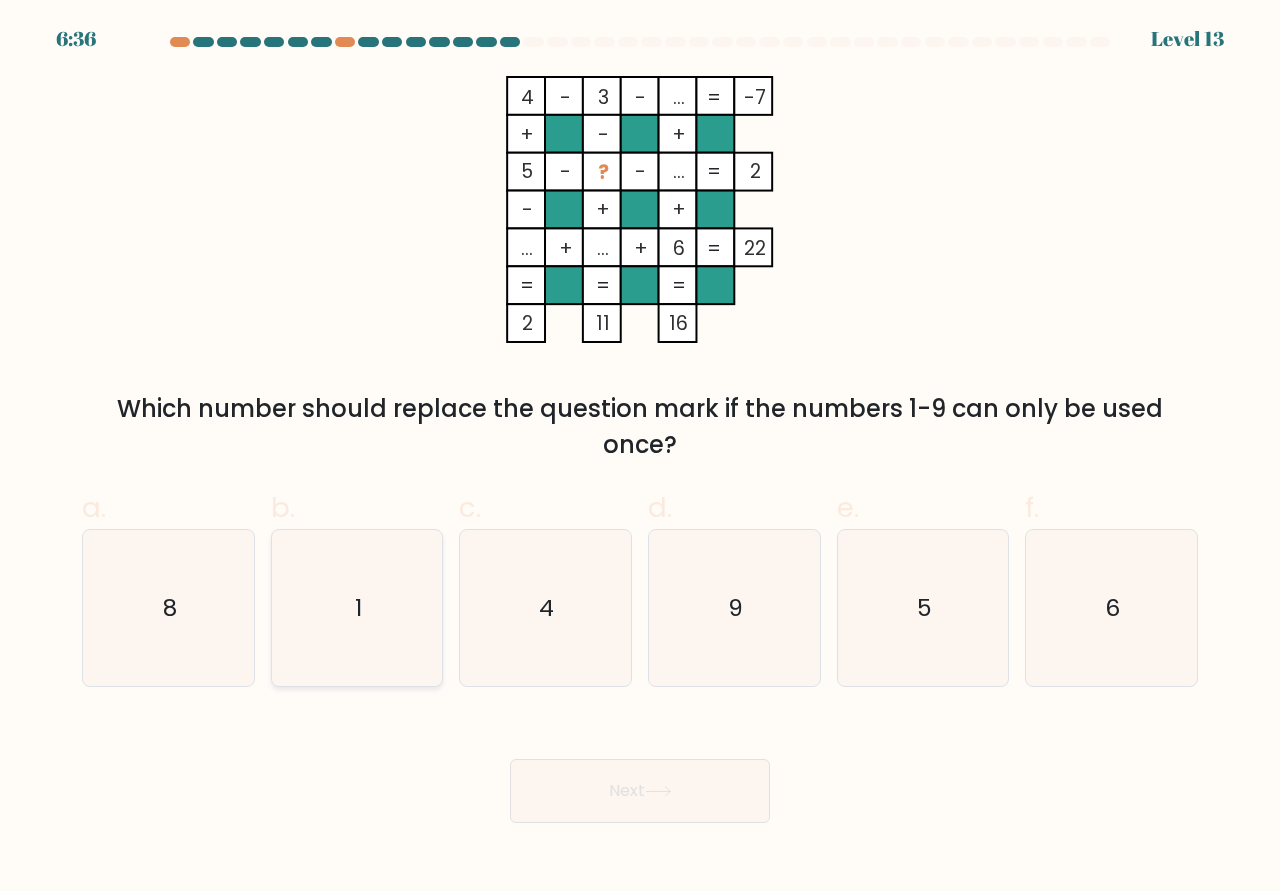 click on "1" 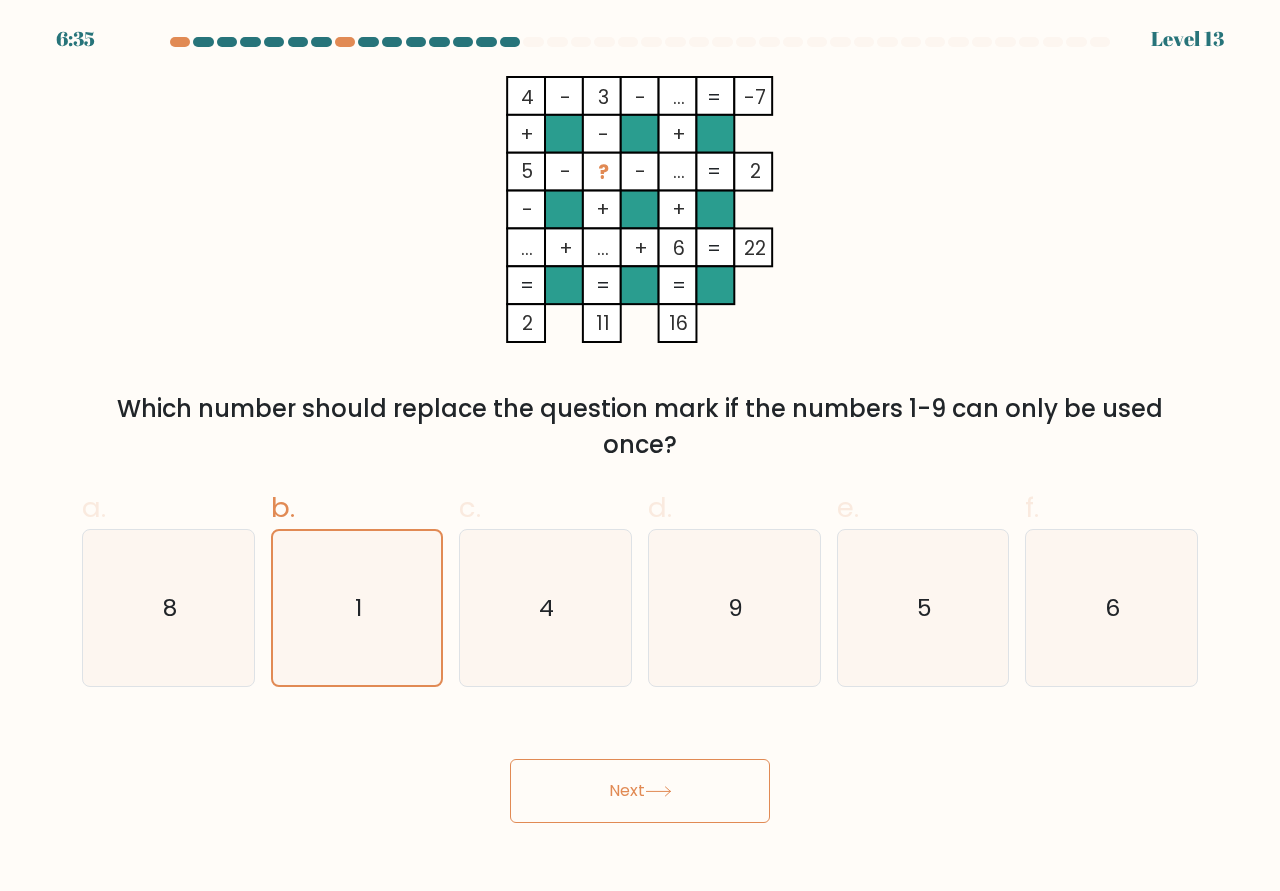 click on "Next" at bounding box center [640, 791] 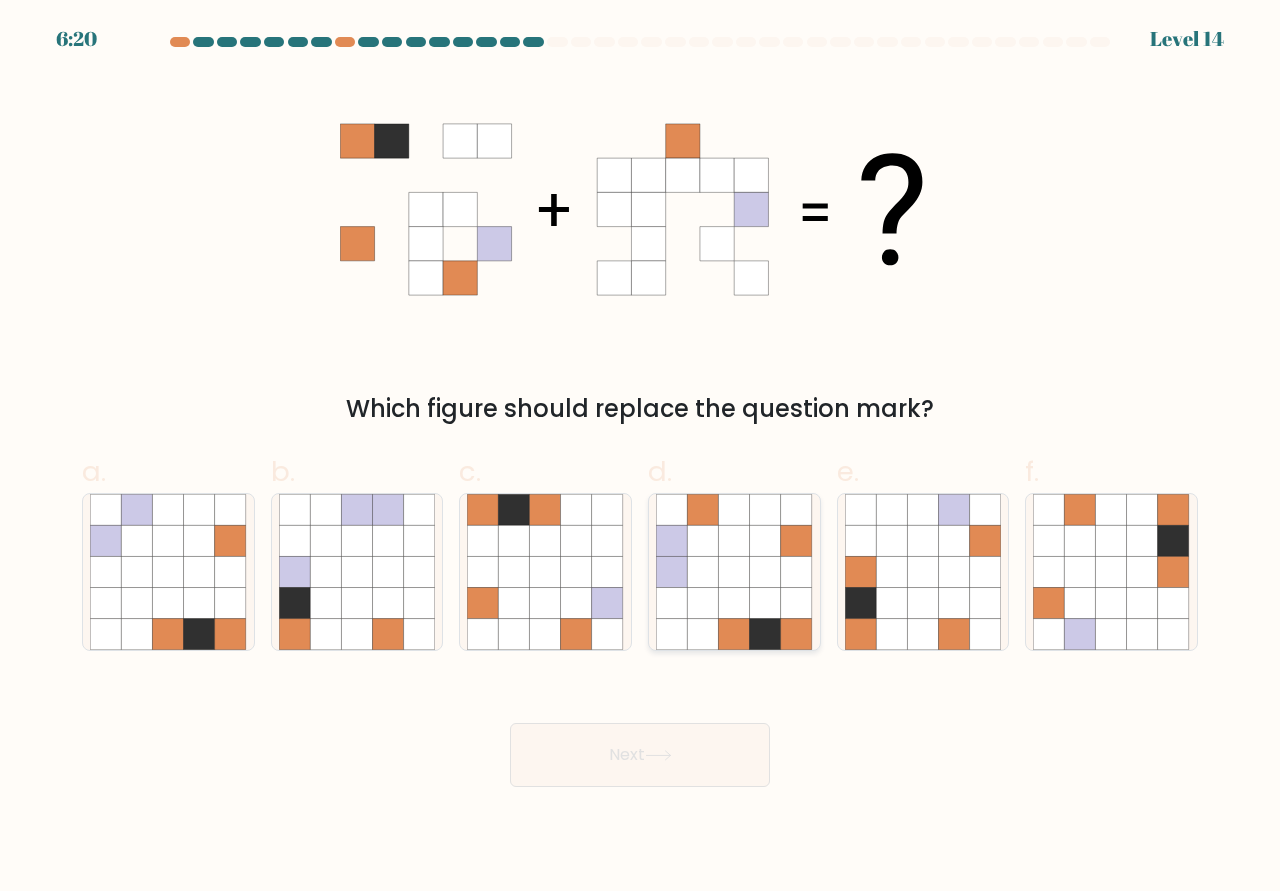 click 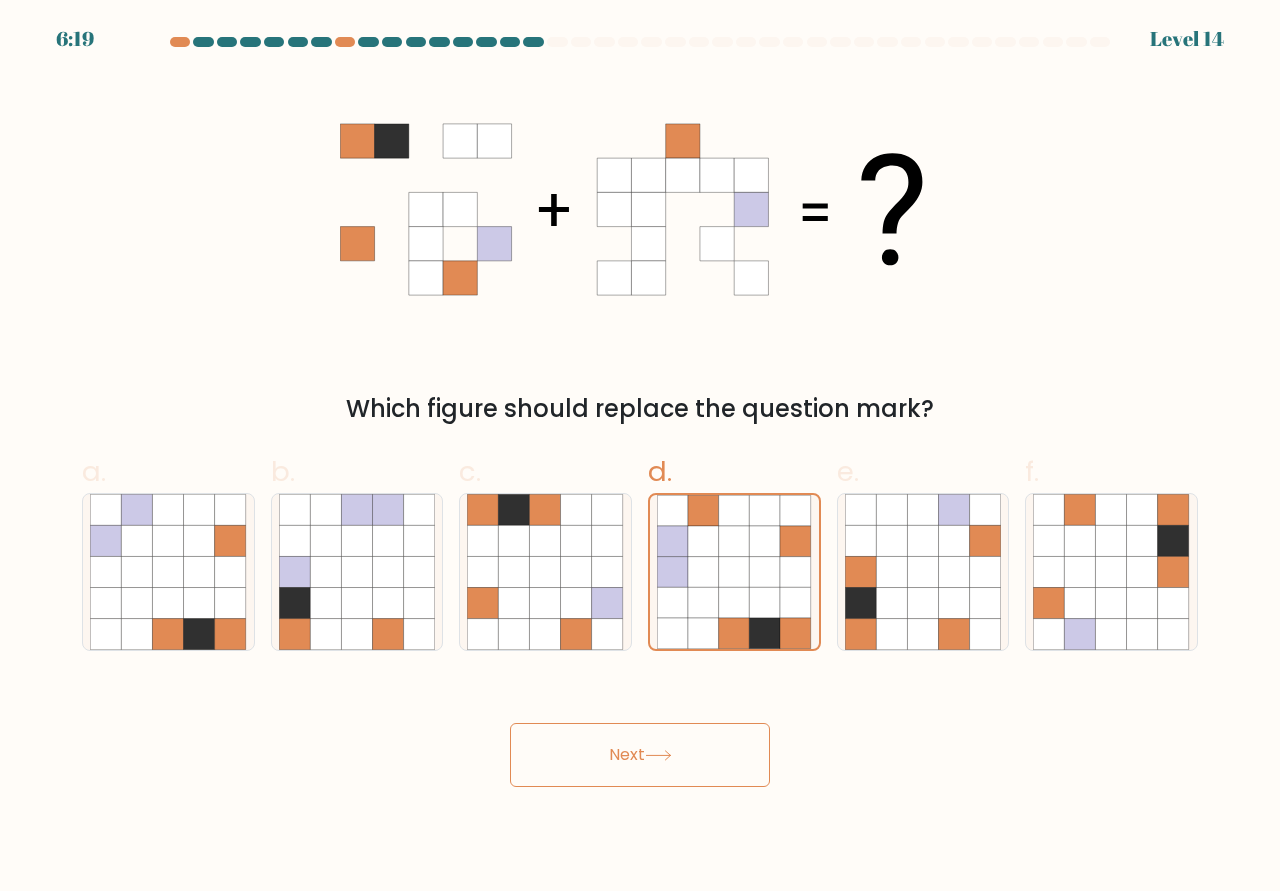click on "Next" at bounding box center (640, 755) 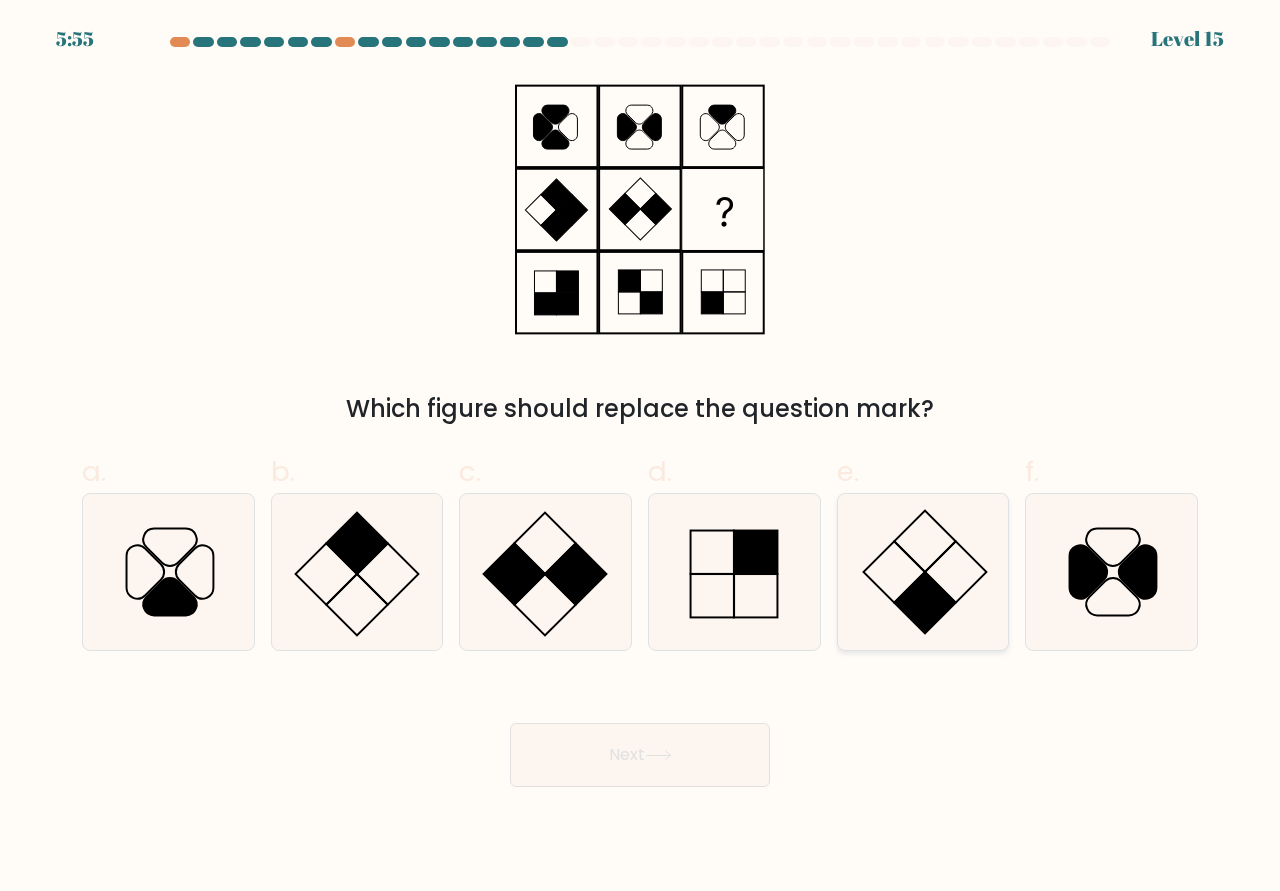 click 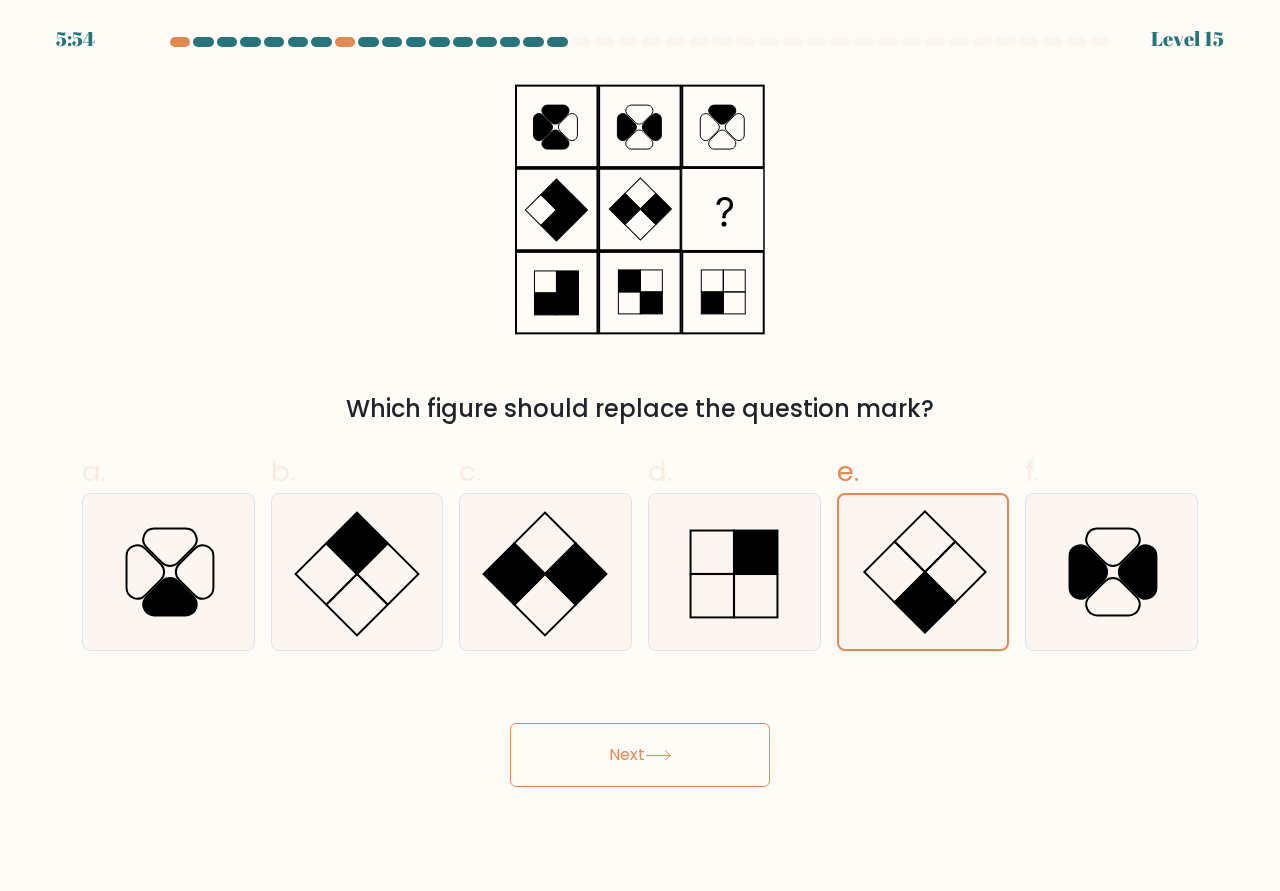 click on "Next" at bounding box center (640, 755) 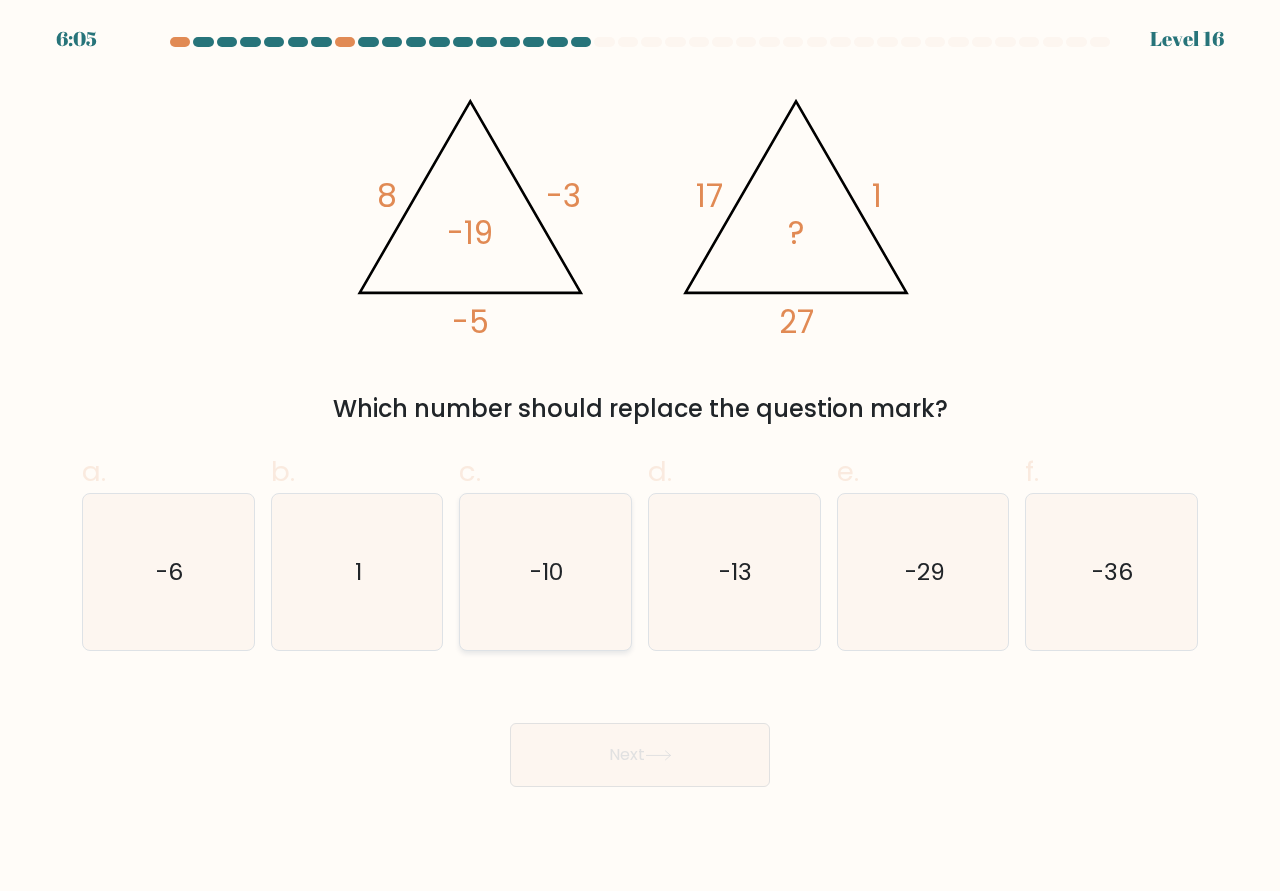 click on "-10" 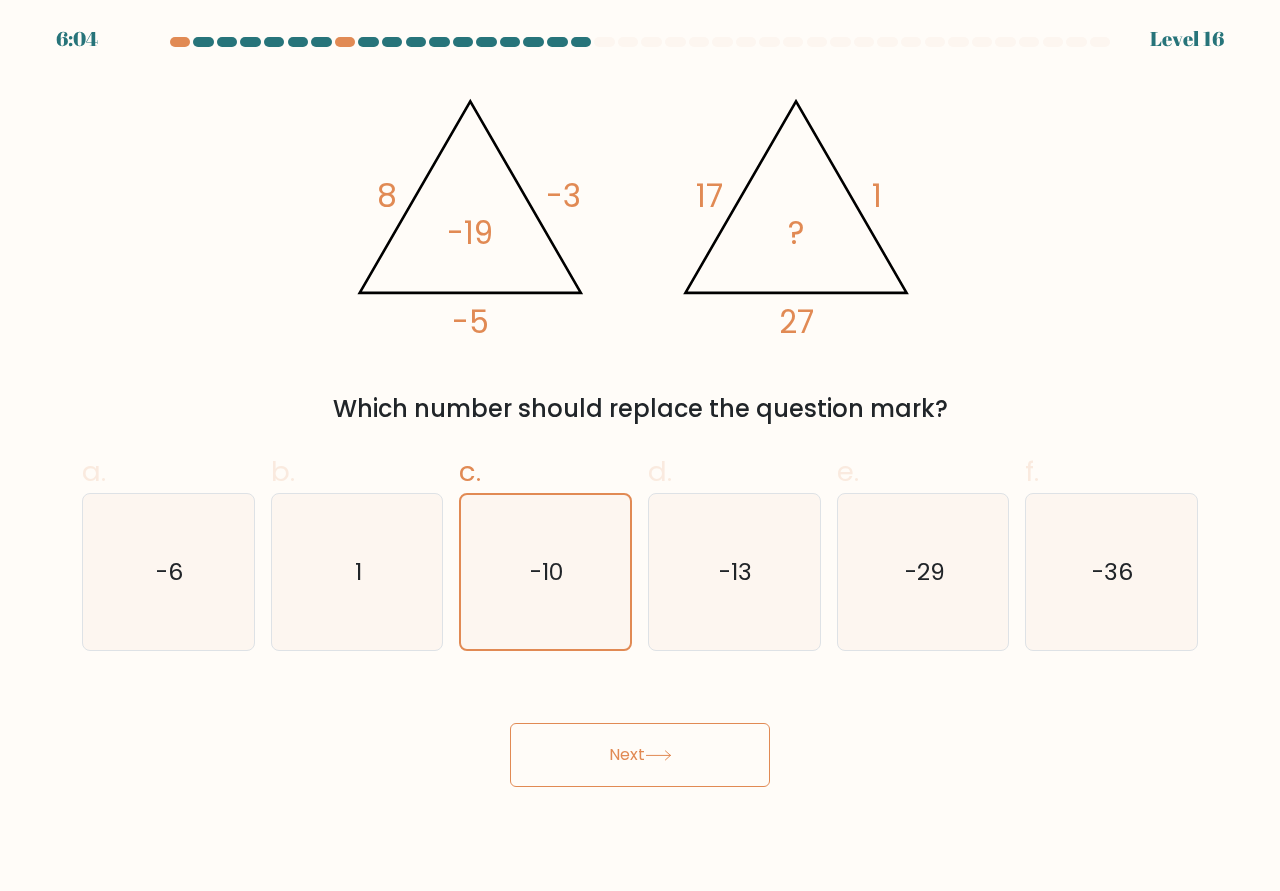 click on "Next" at bounding box center [640, 755] 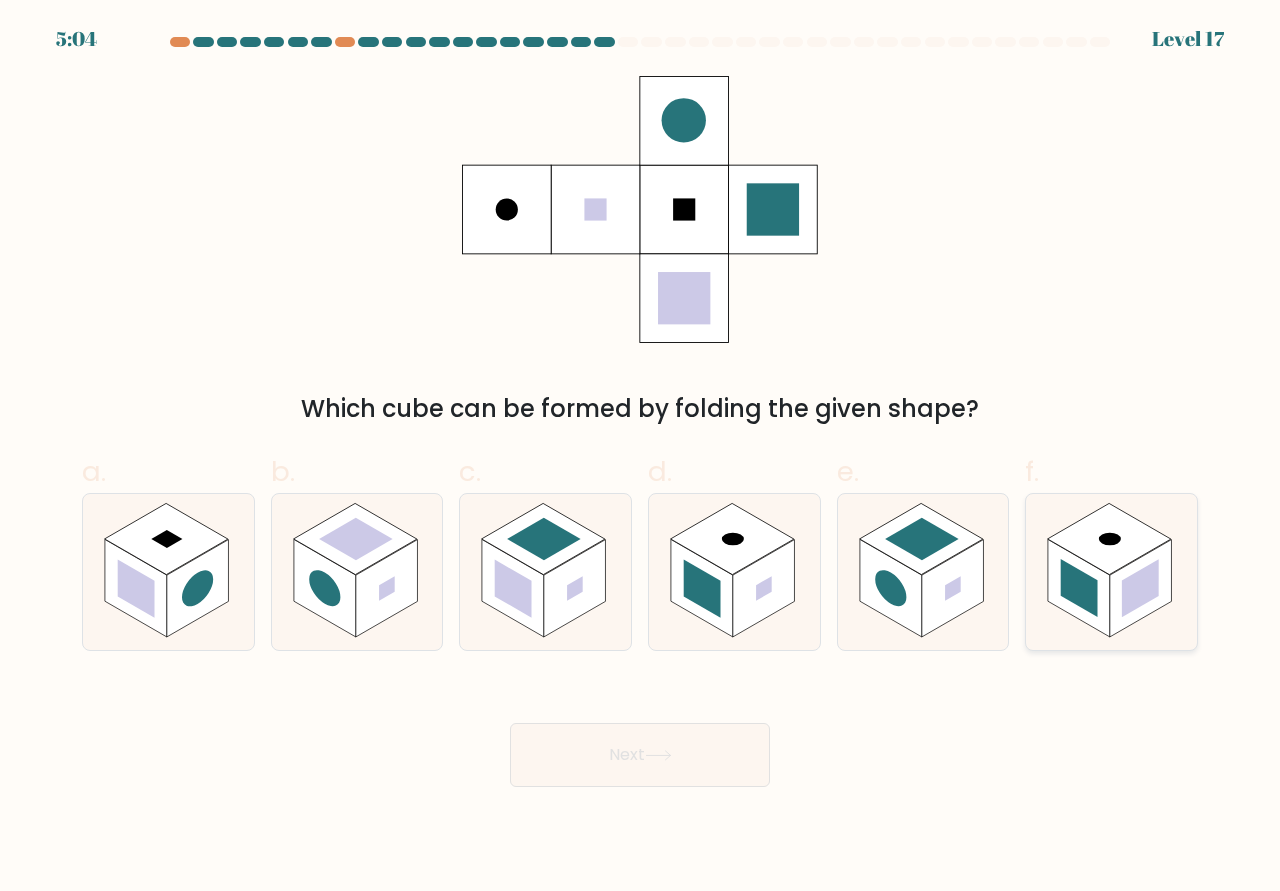 click 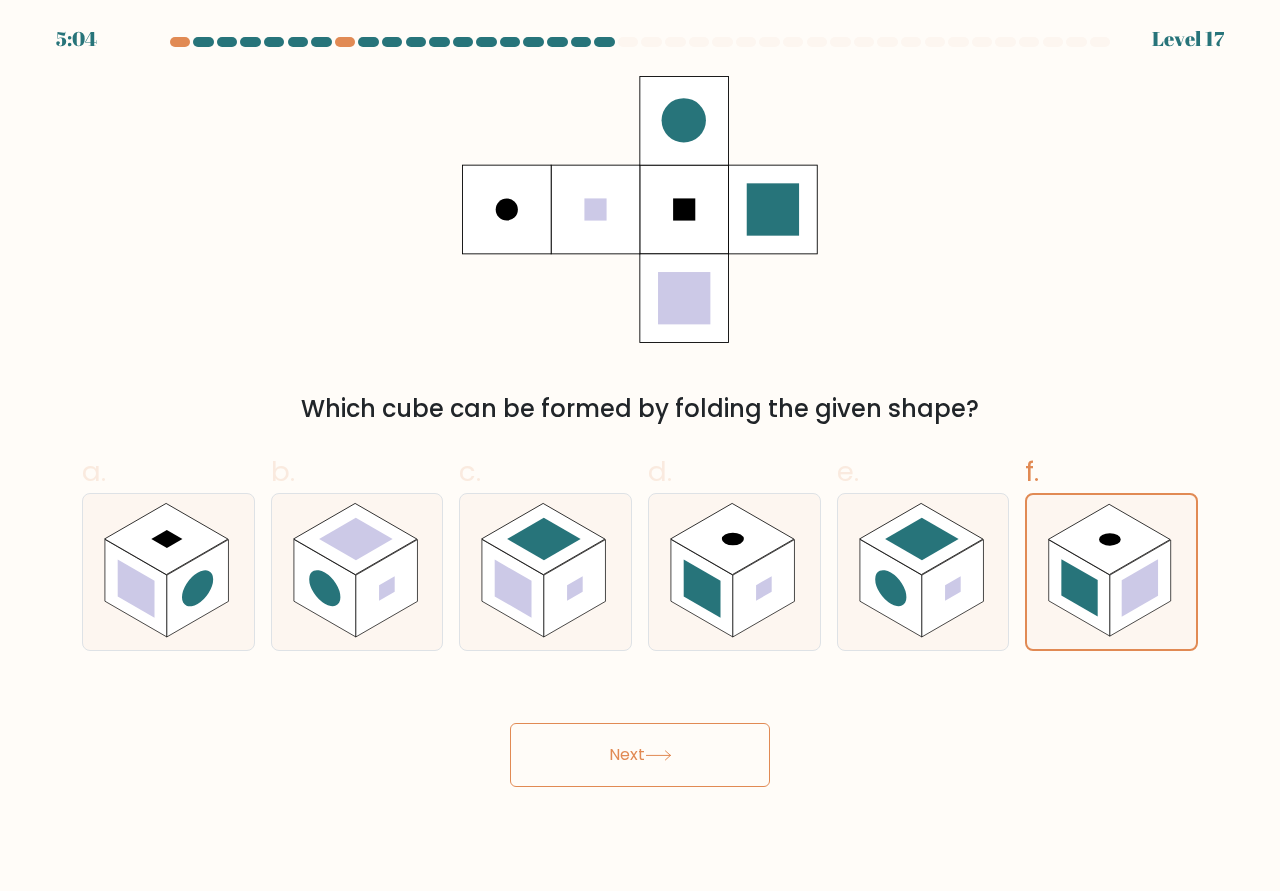 click on "Next" at bounding box center (640, 755) 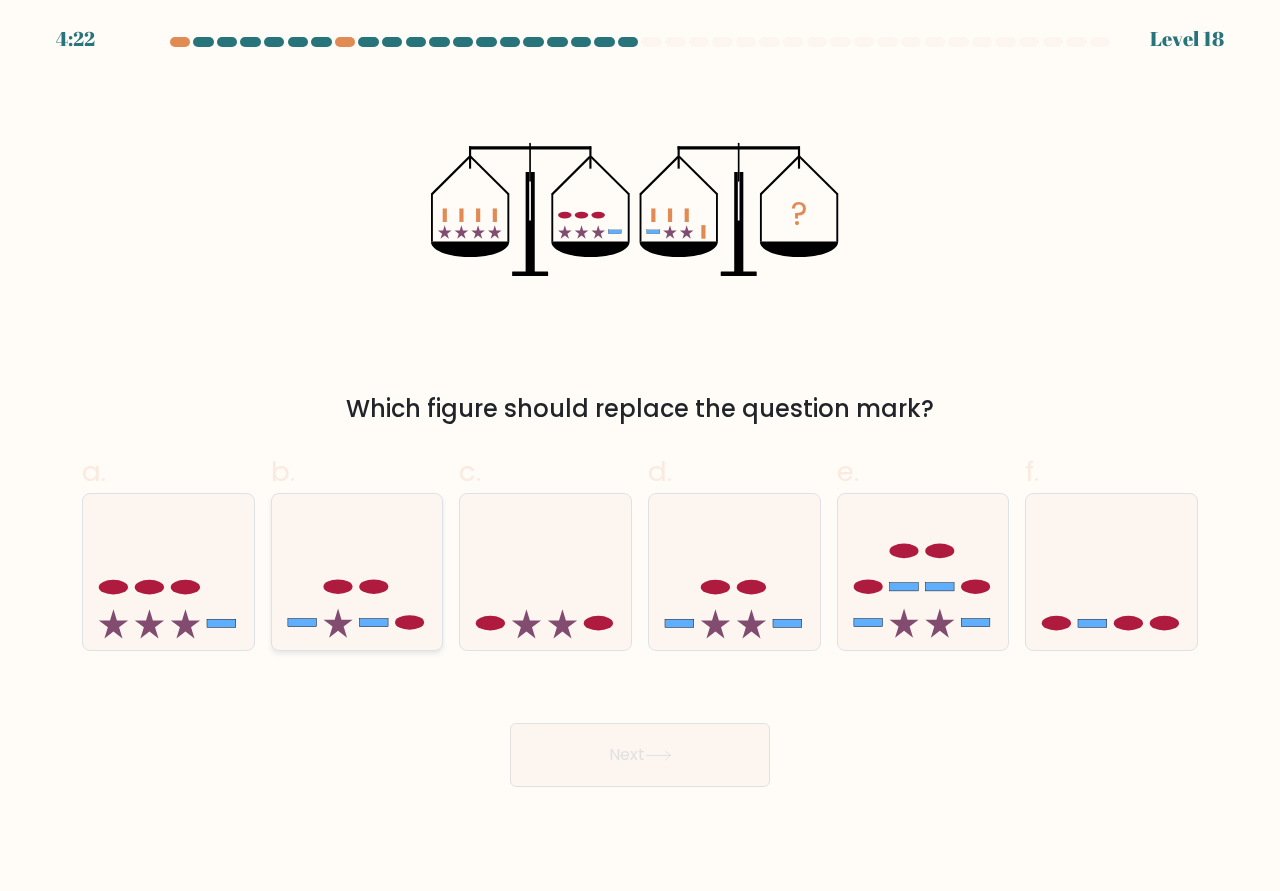 click 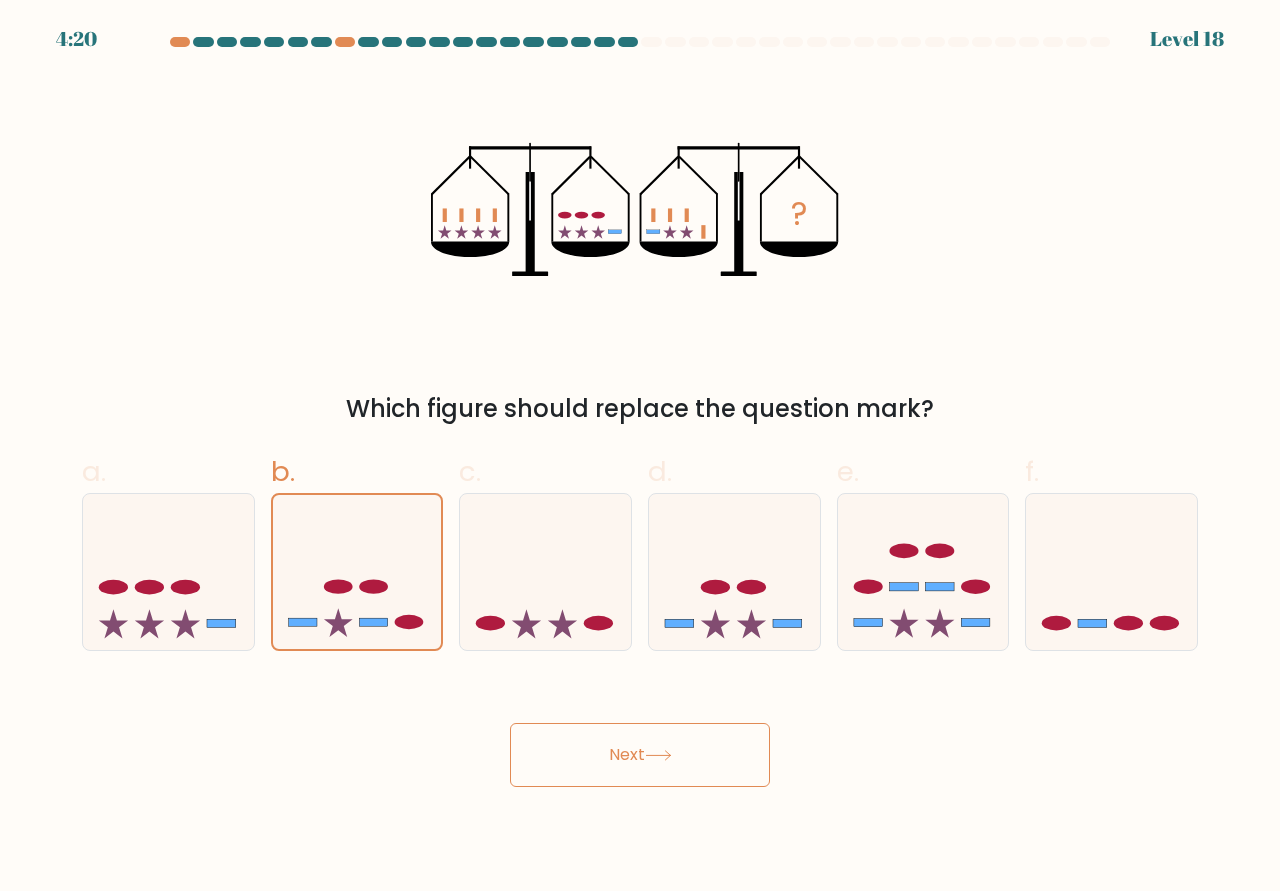 click on "Next" at bounding box center [640, 755] 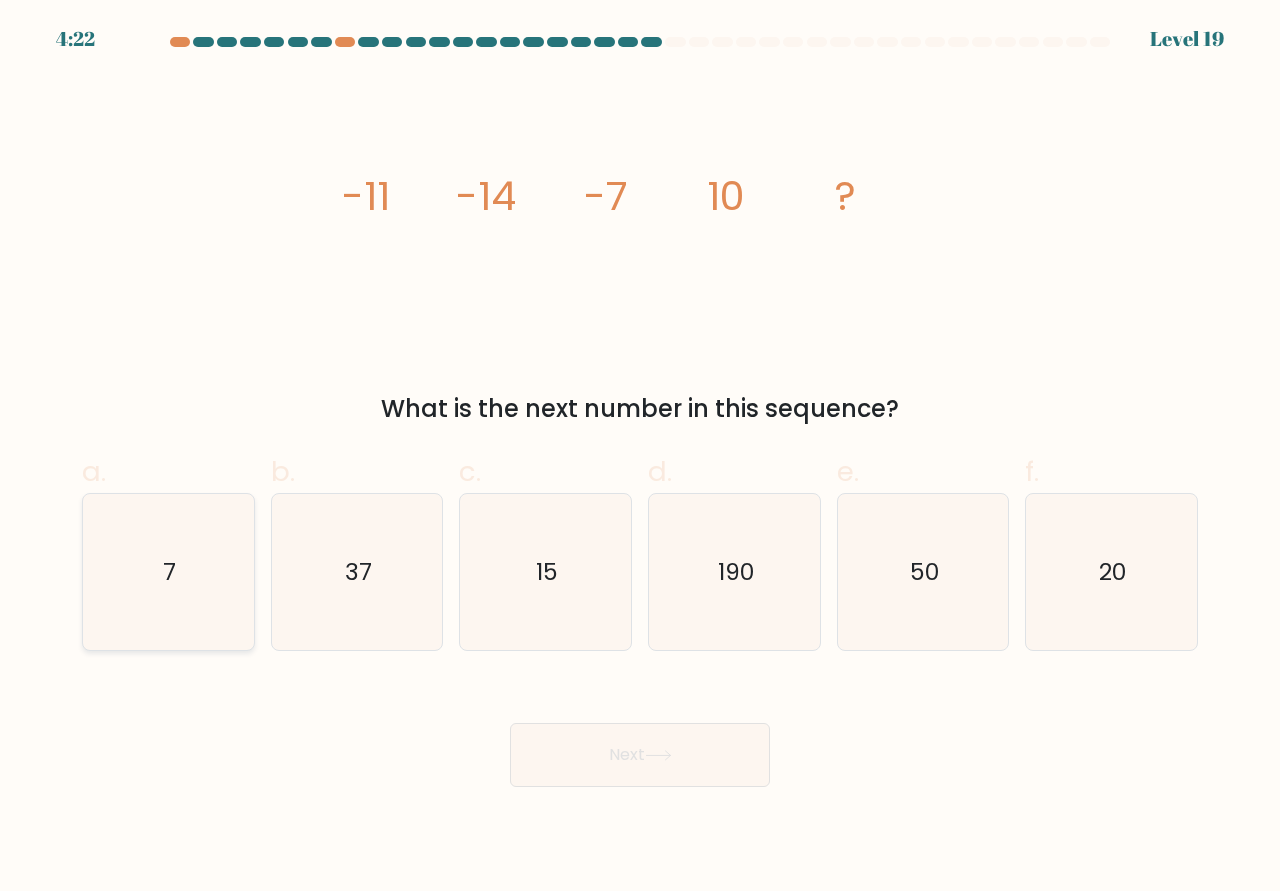 click on "7" 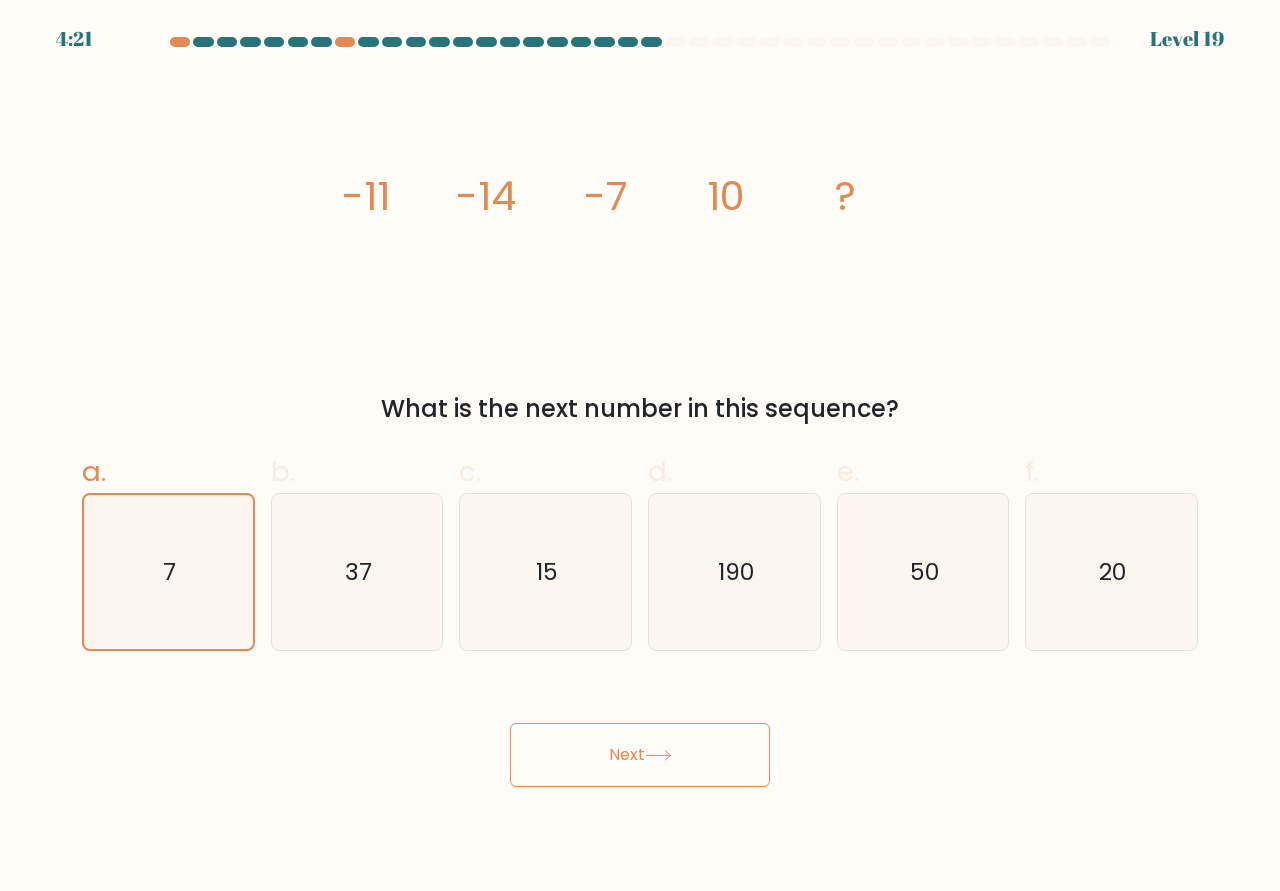 click on "Next" at bounding box center (640, 755) 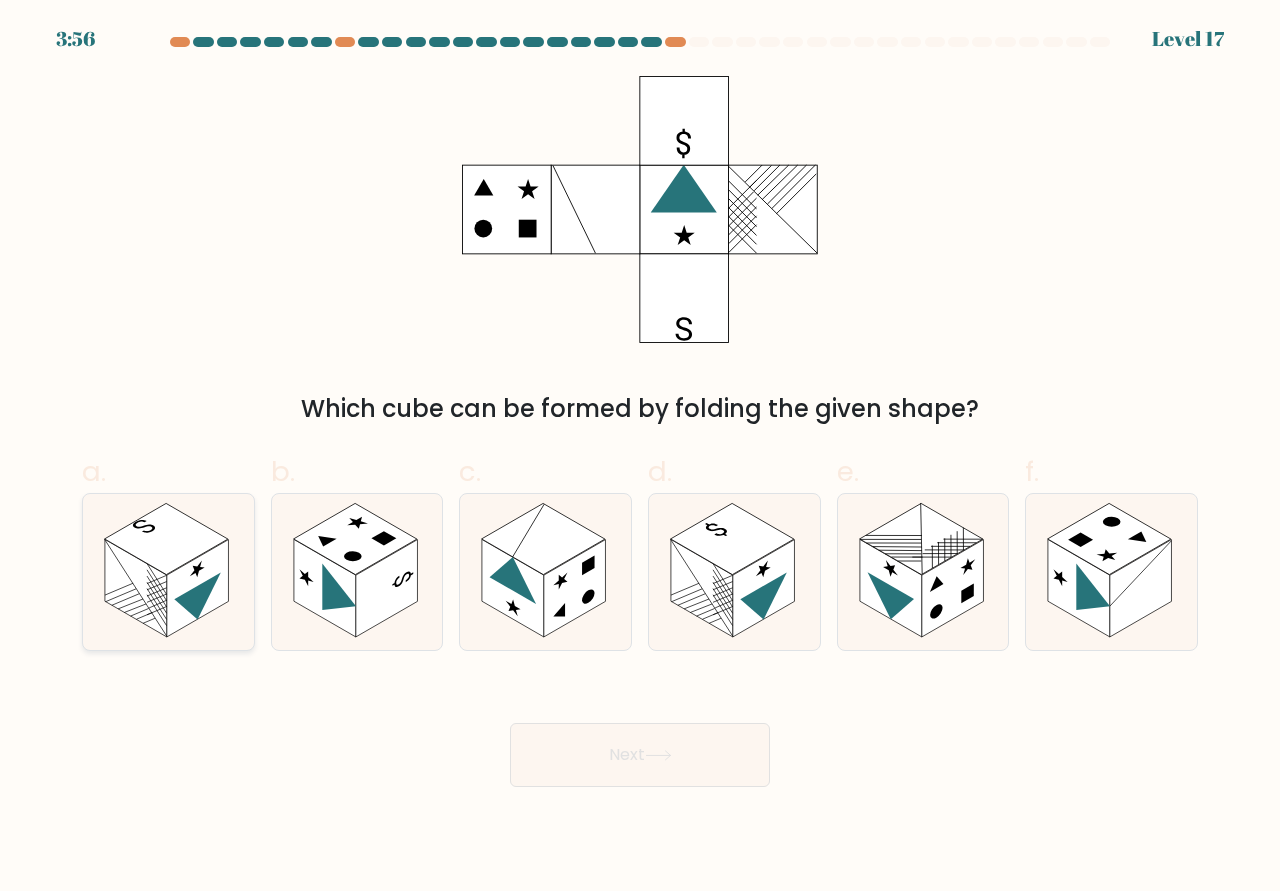 click 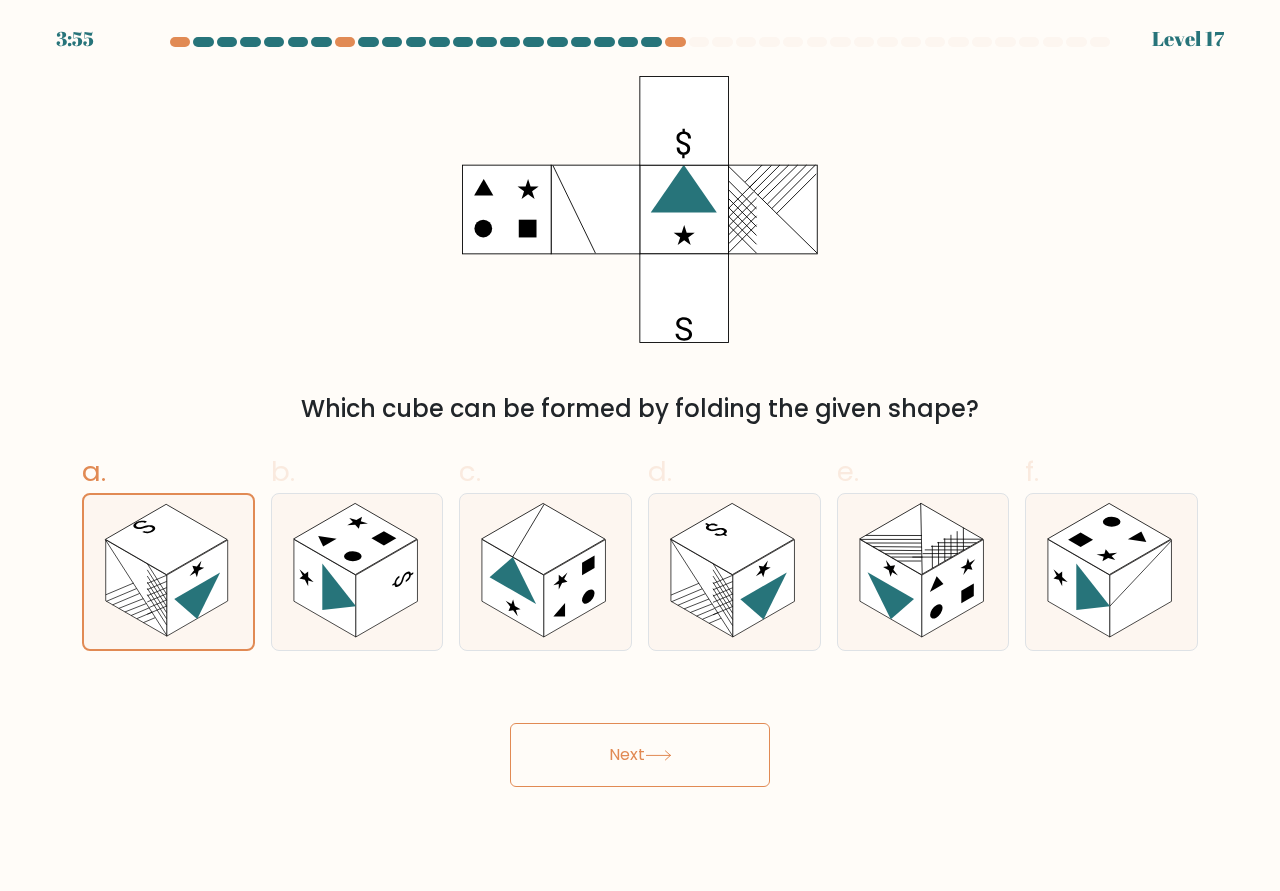 click on "Next" at bounding box center [640, 755] 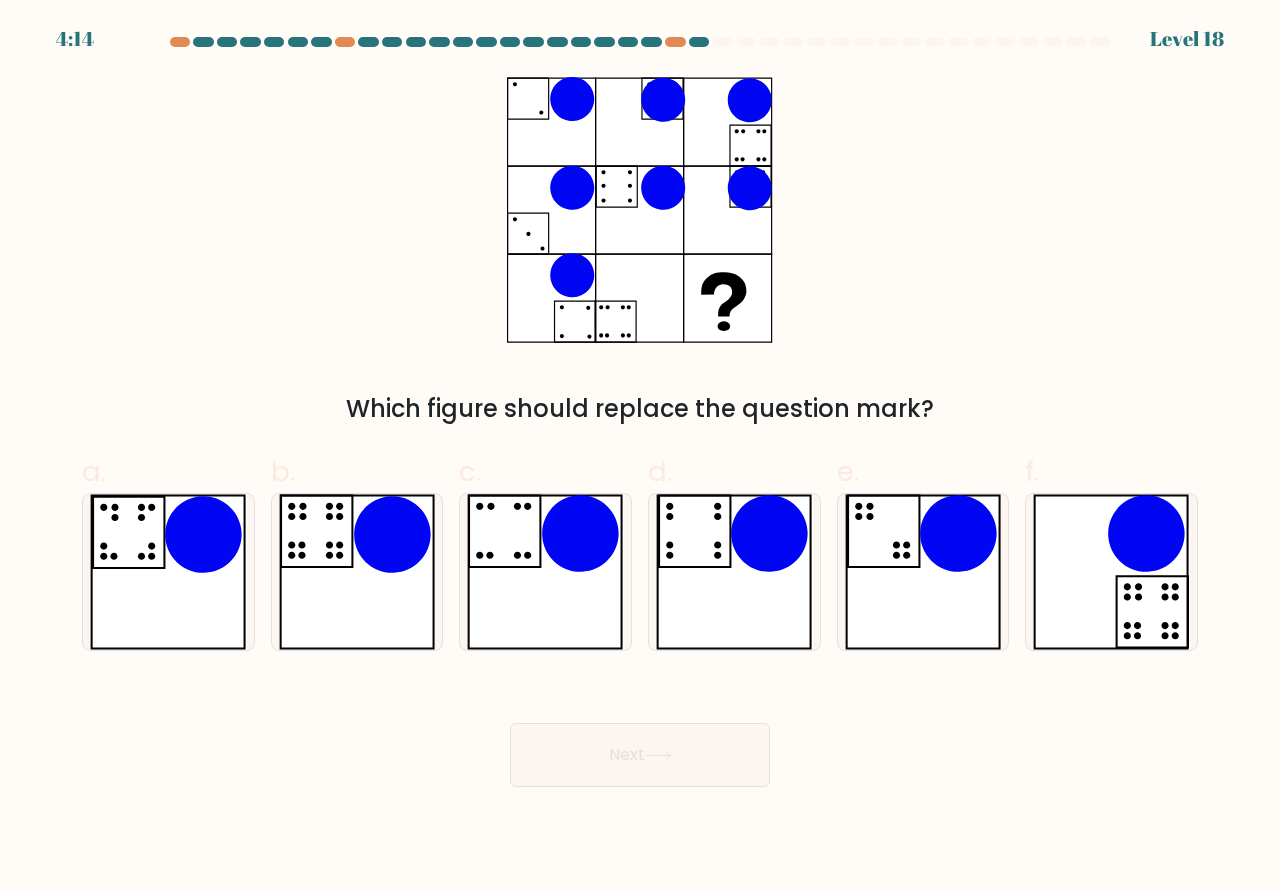 click on "Next" at bounding box center [640, 755] 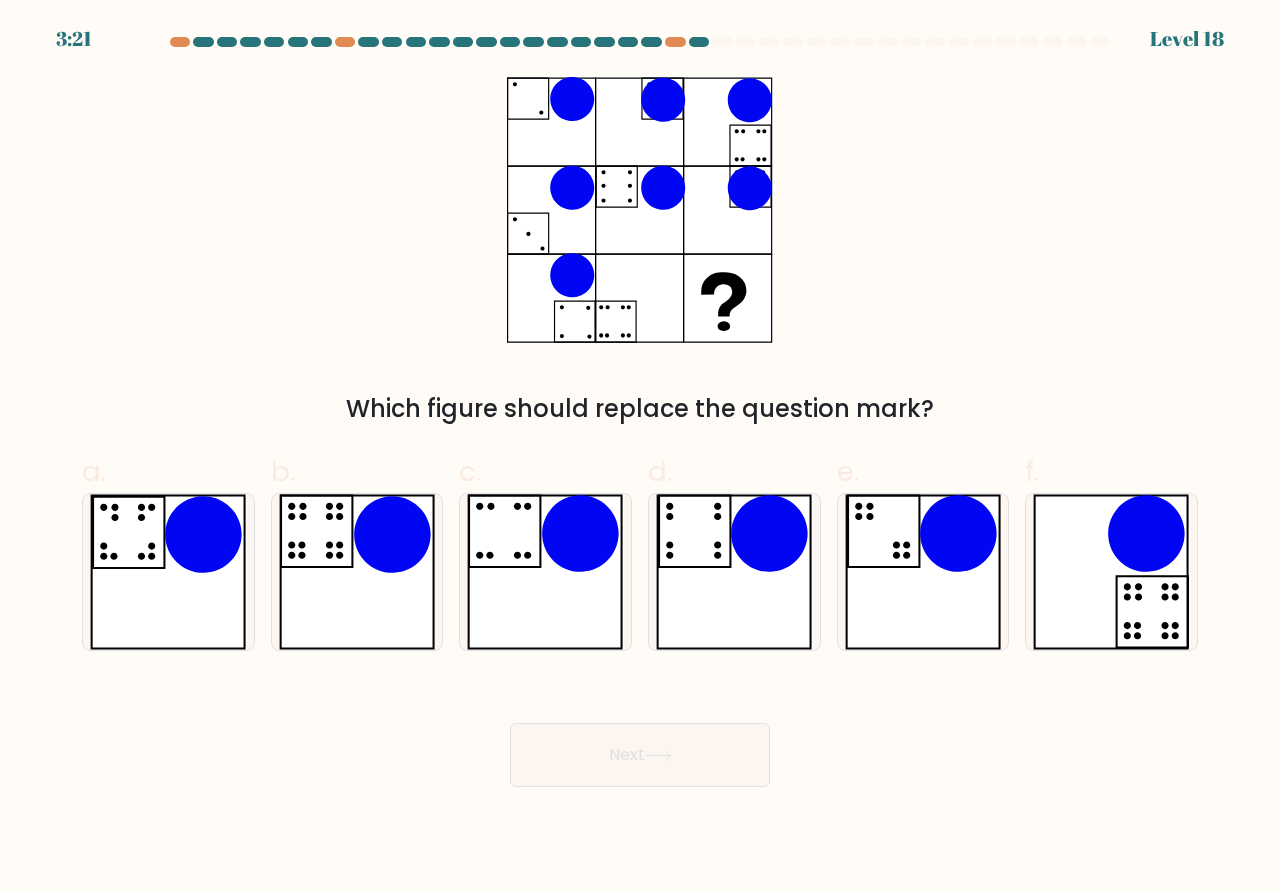 click 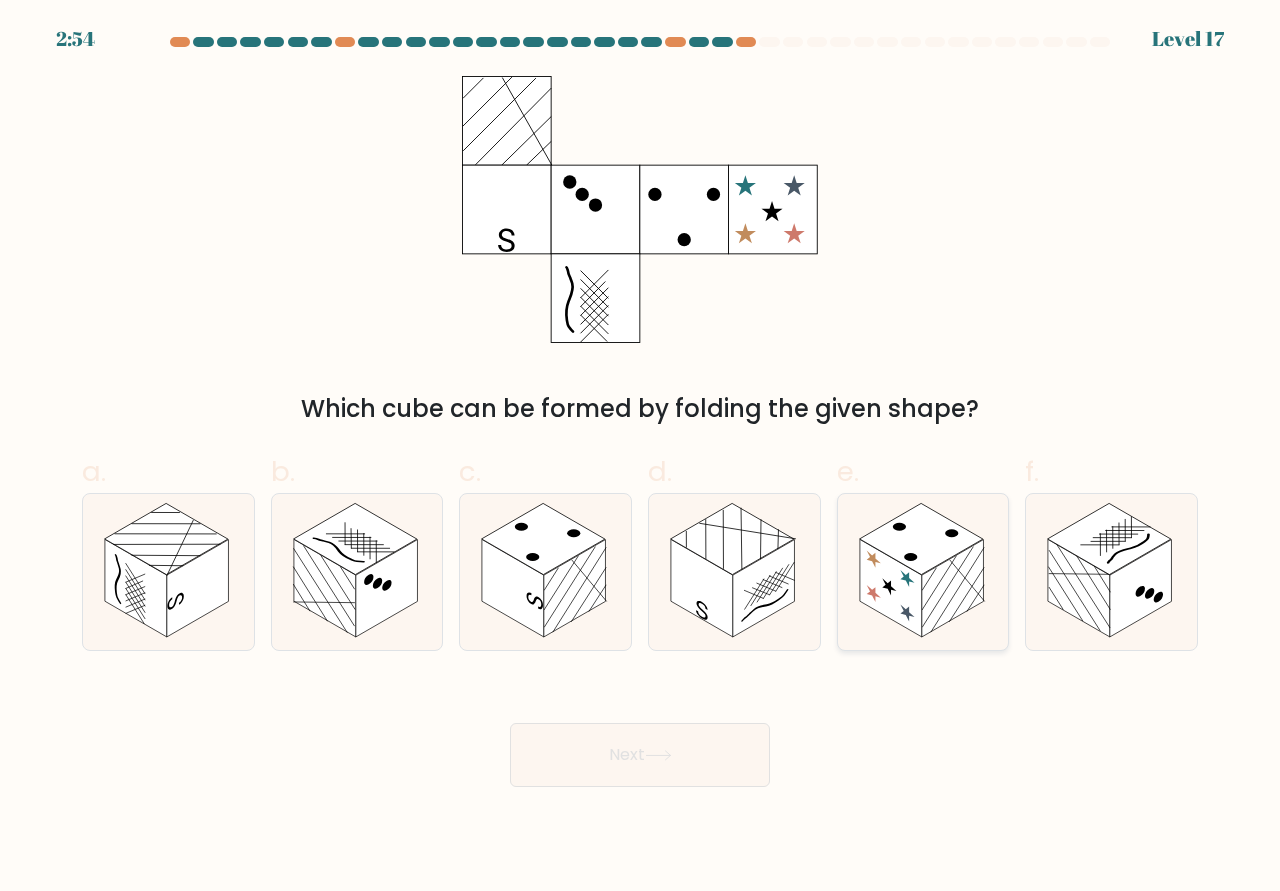 click 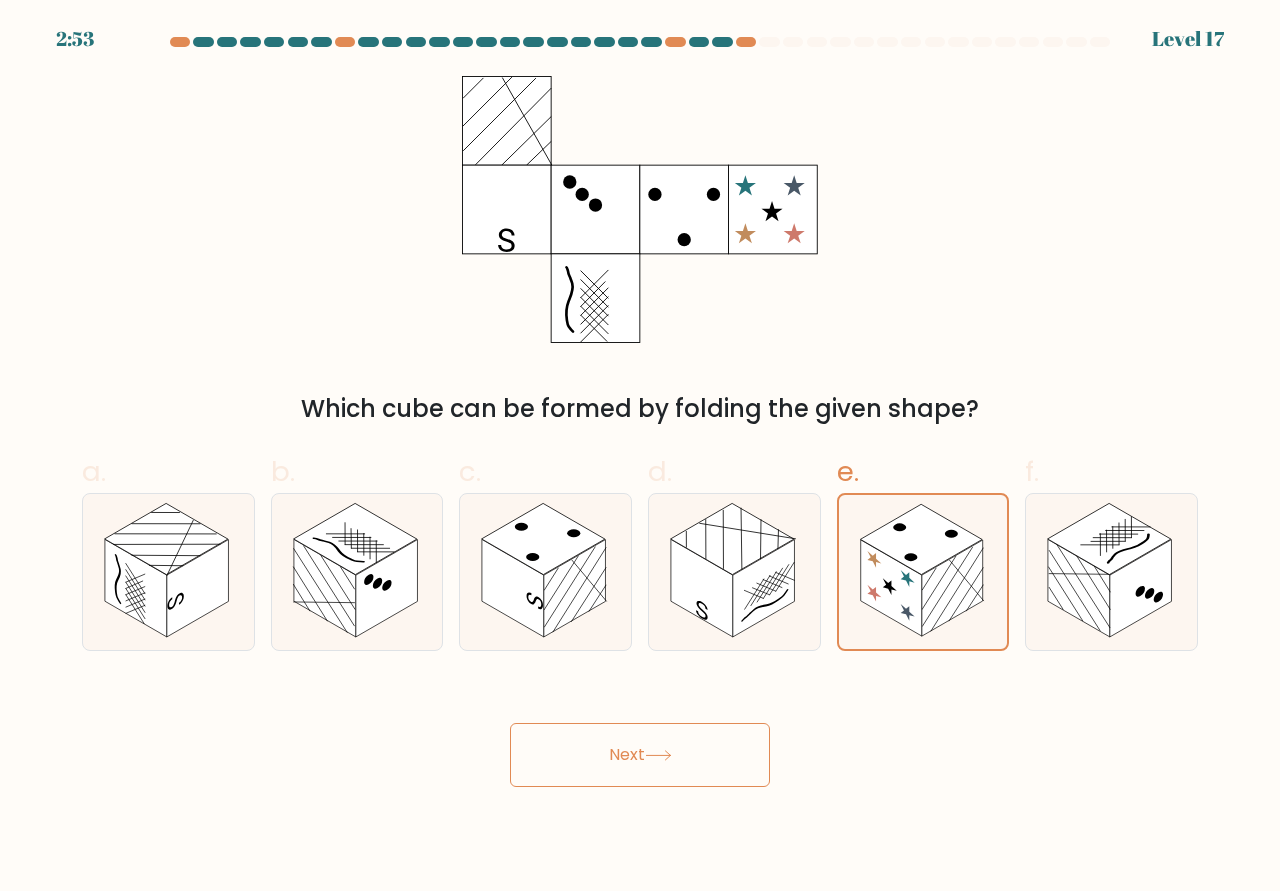 click on "Next" at bounding box center [640, 755] 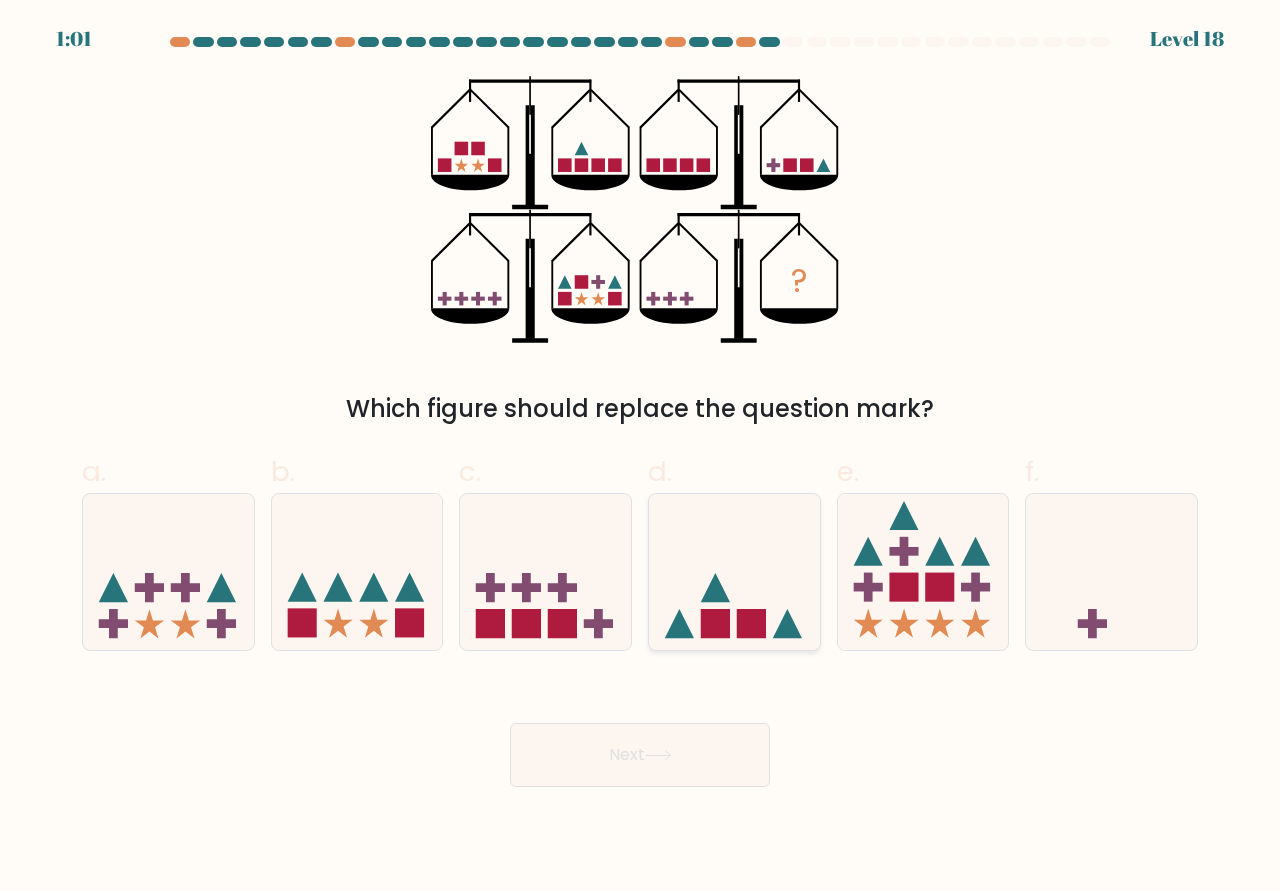 click 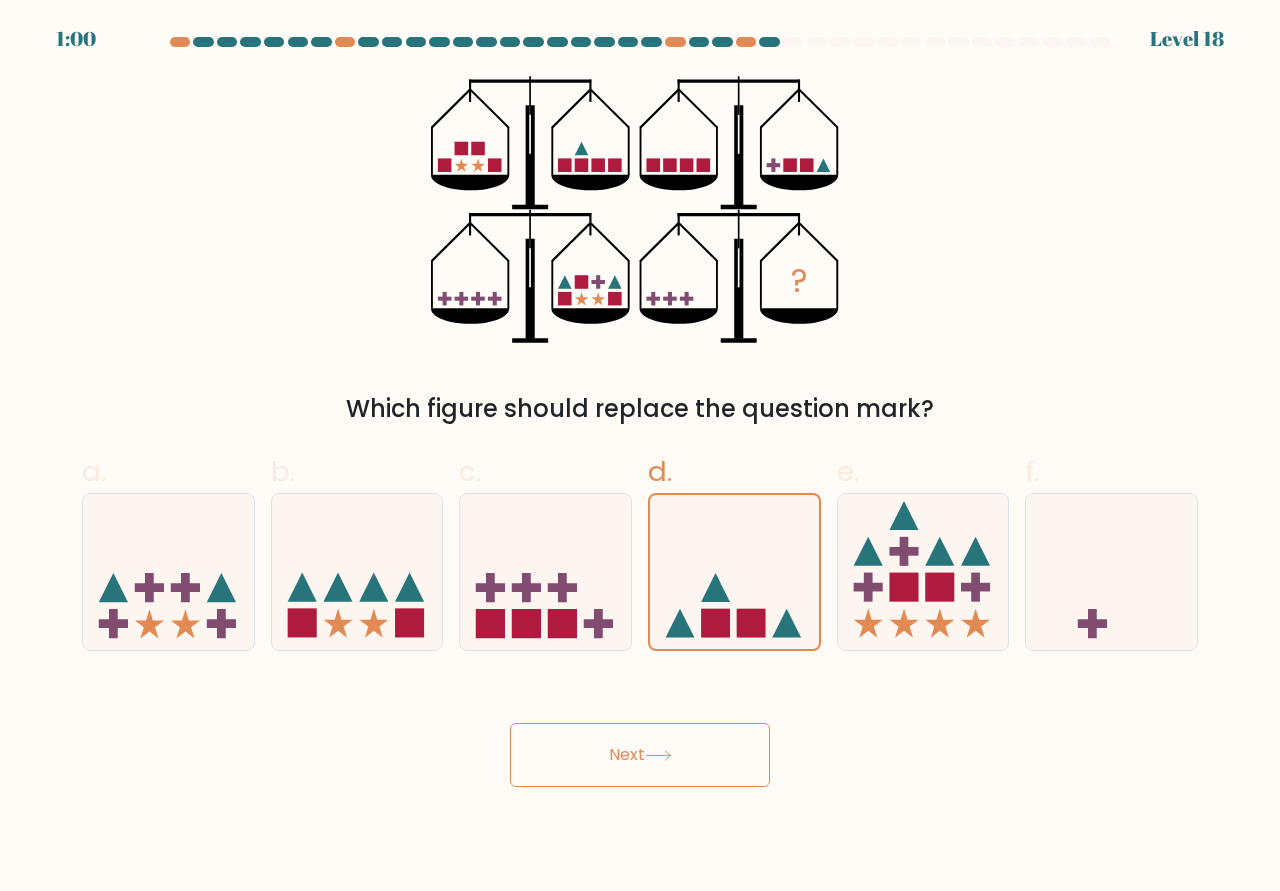 click on "Next" at bounding box center (640, 755) 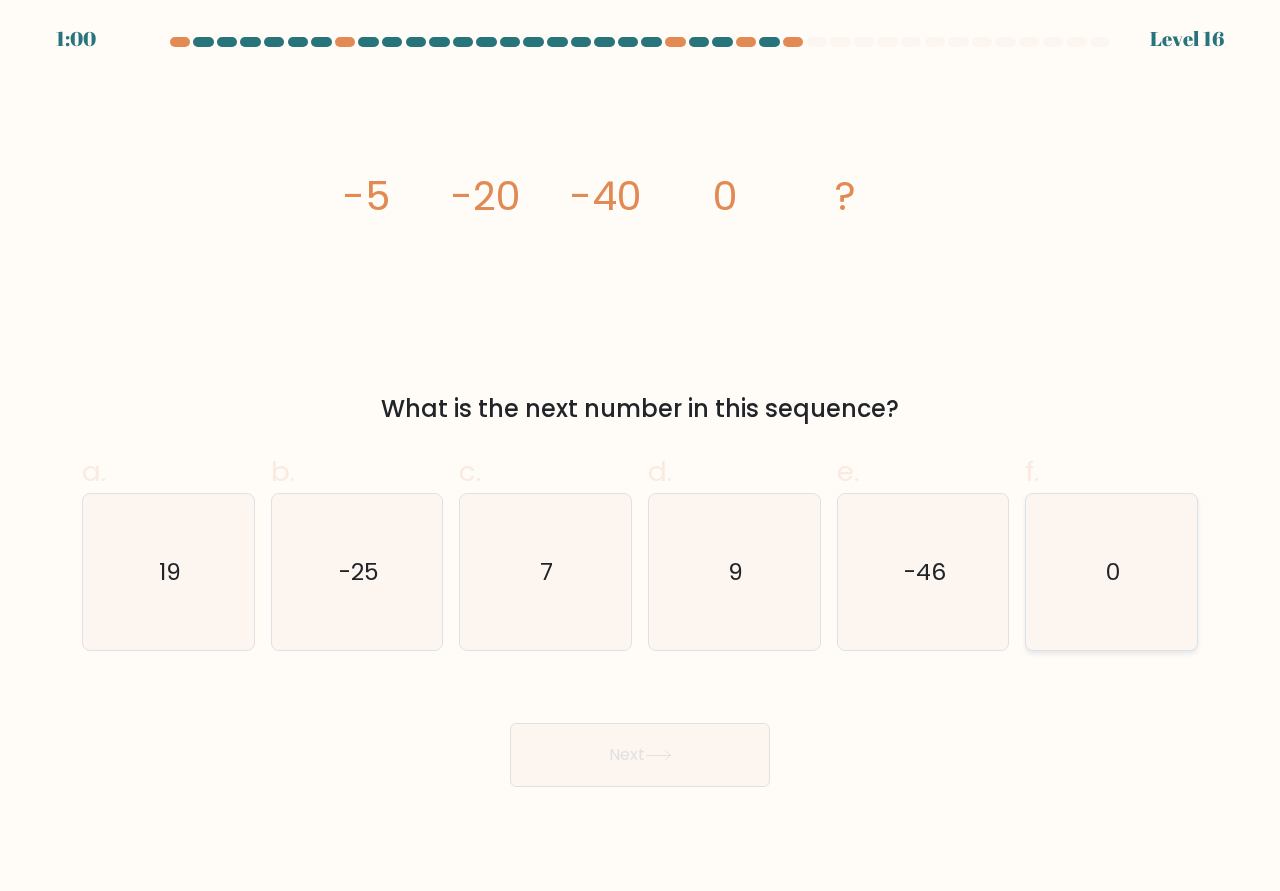 click on "0" 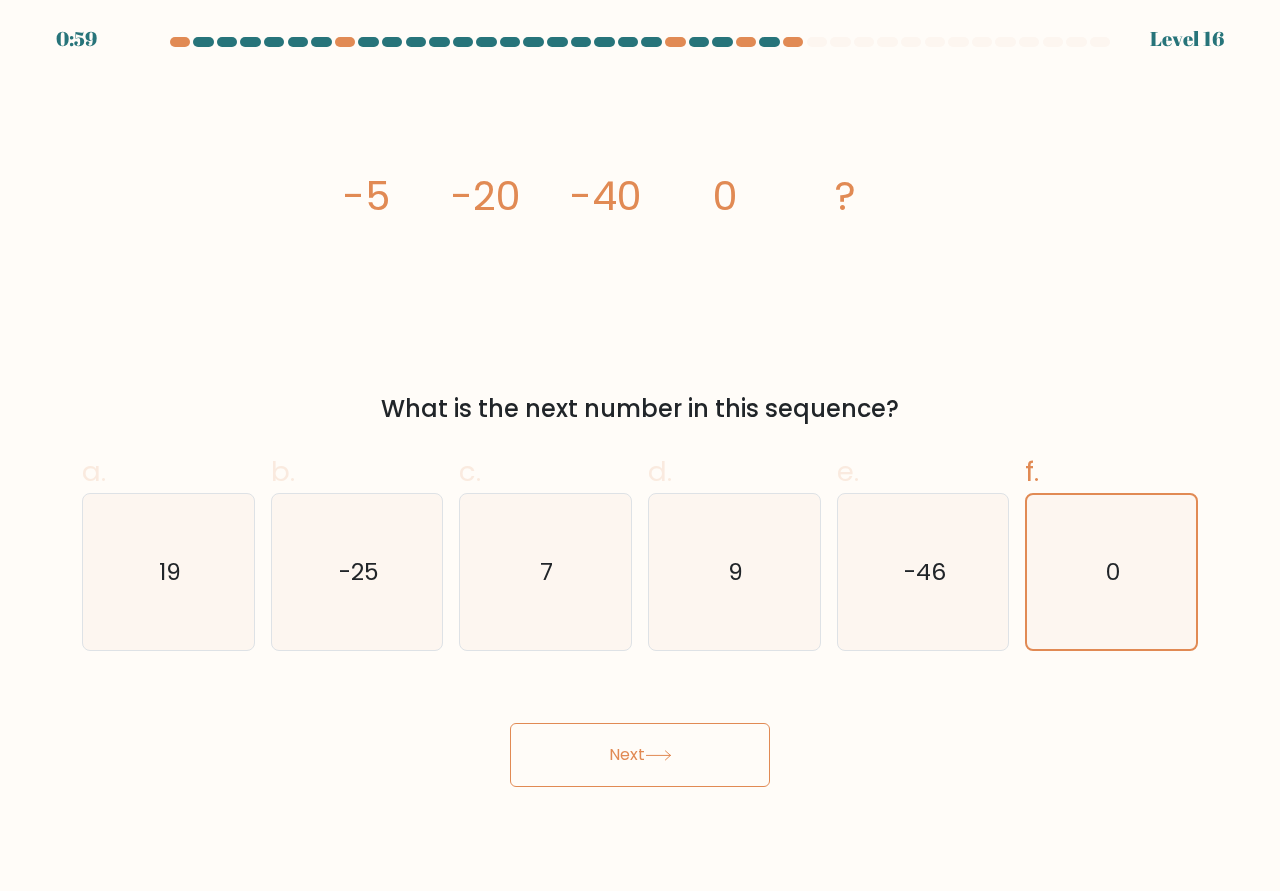click on "Next" at bounding box center [640, 755] 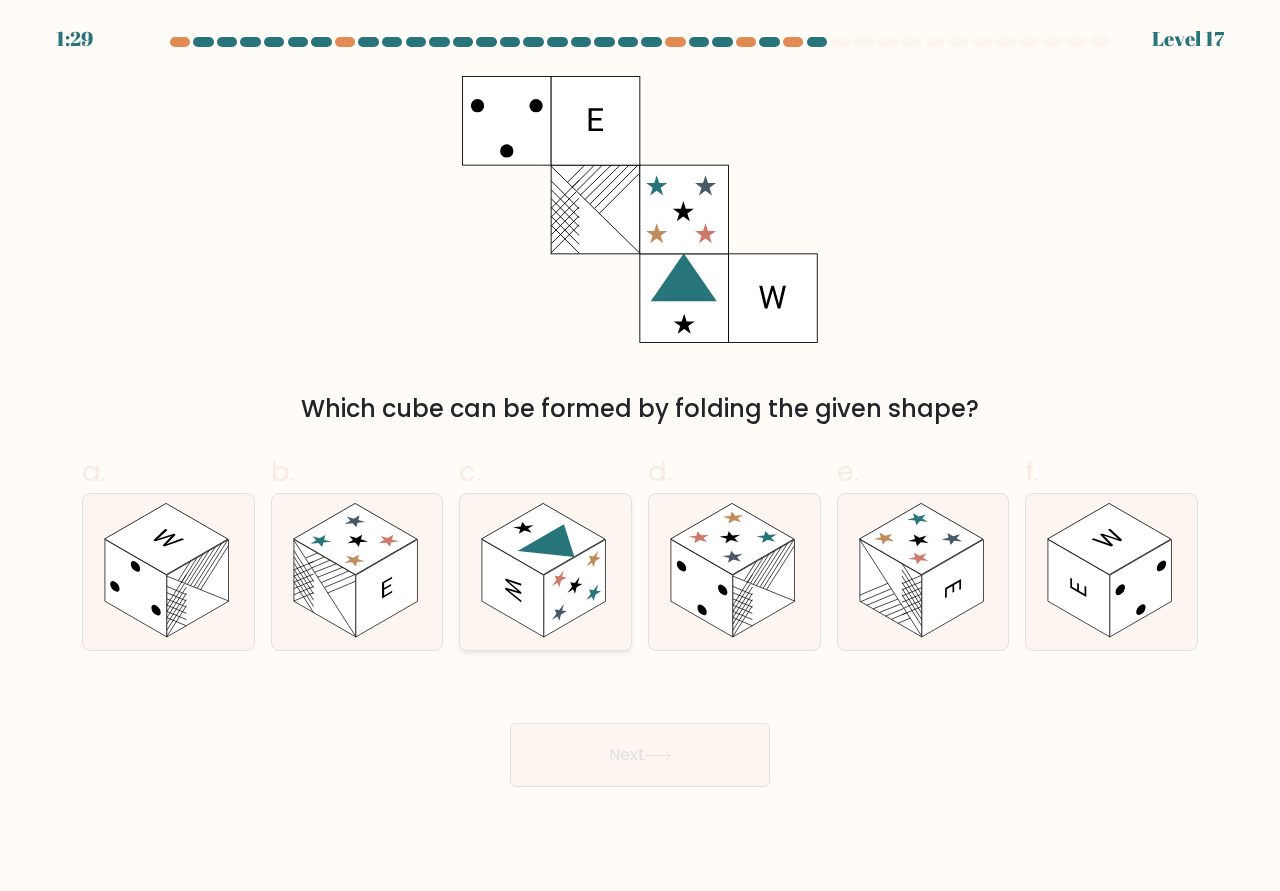click 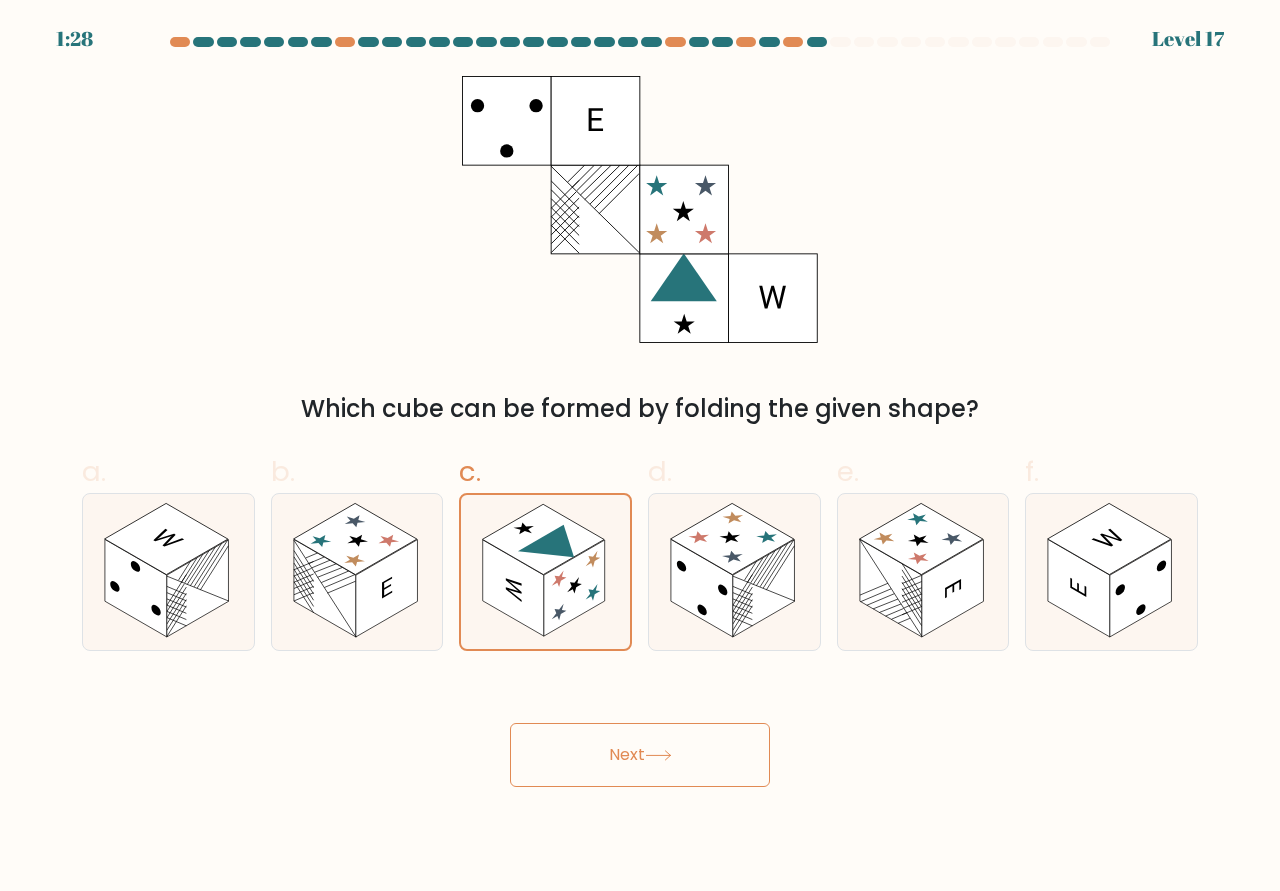 click on "Next" at bounding box center [640, 755] 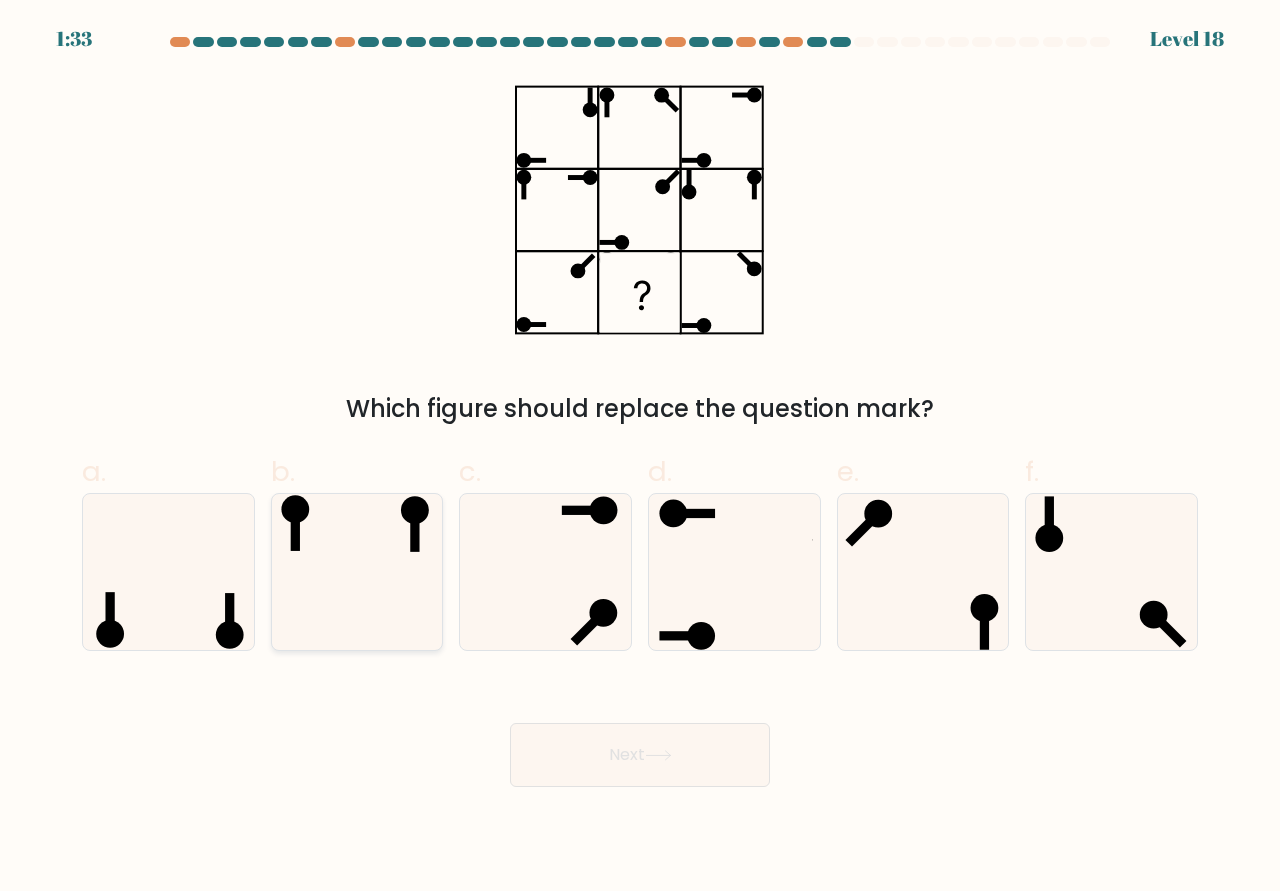 click 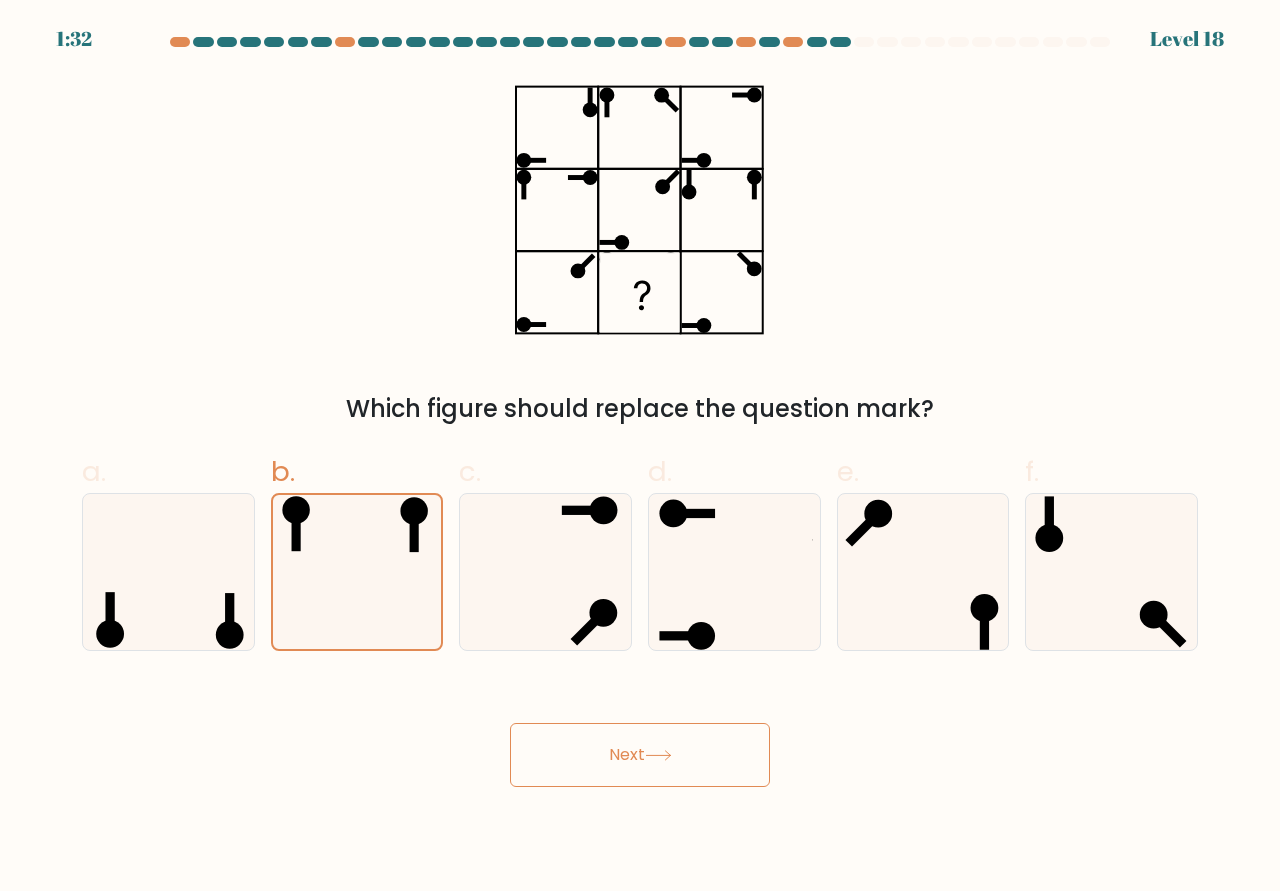 click on "Next" at bounding box center (640, 755) 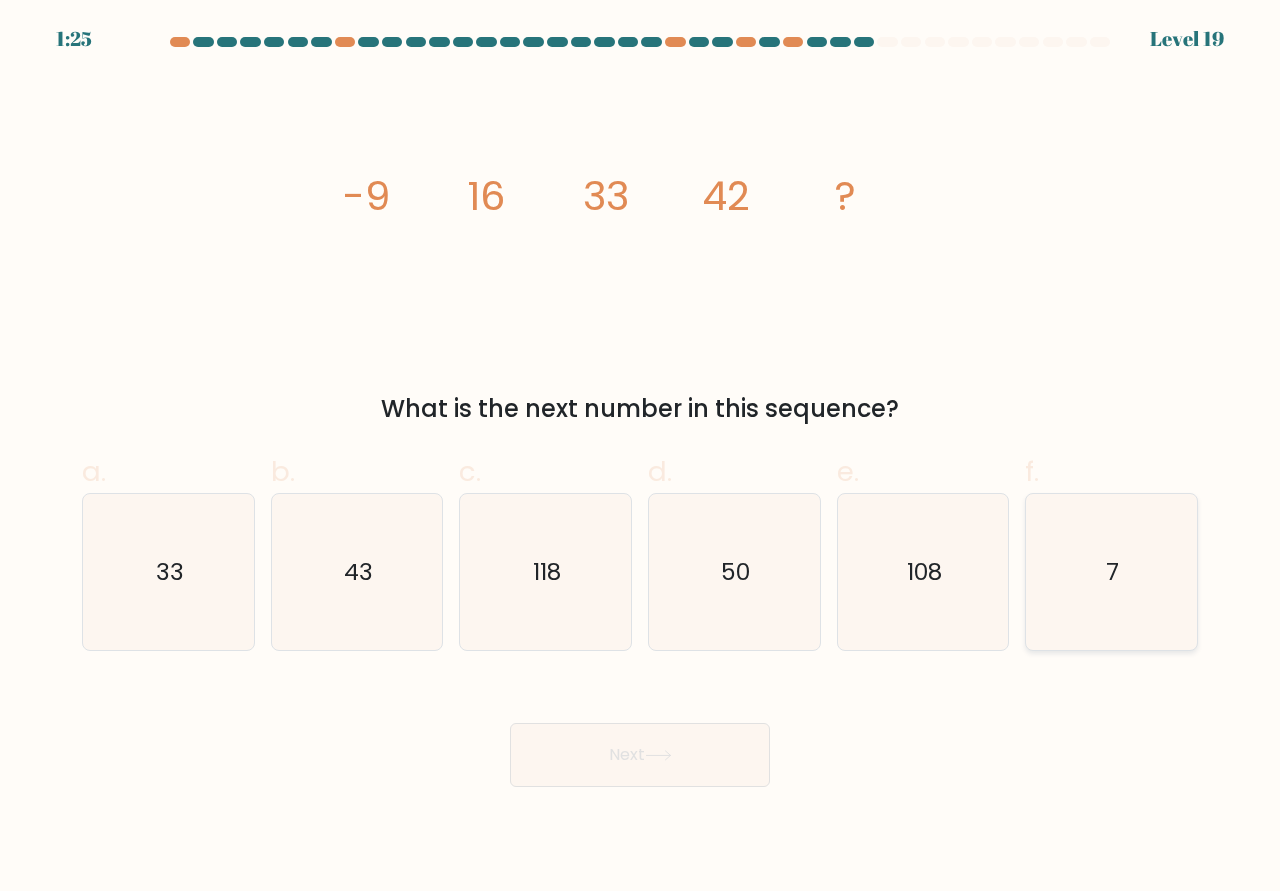 click on "7" 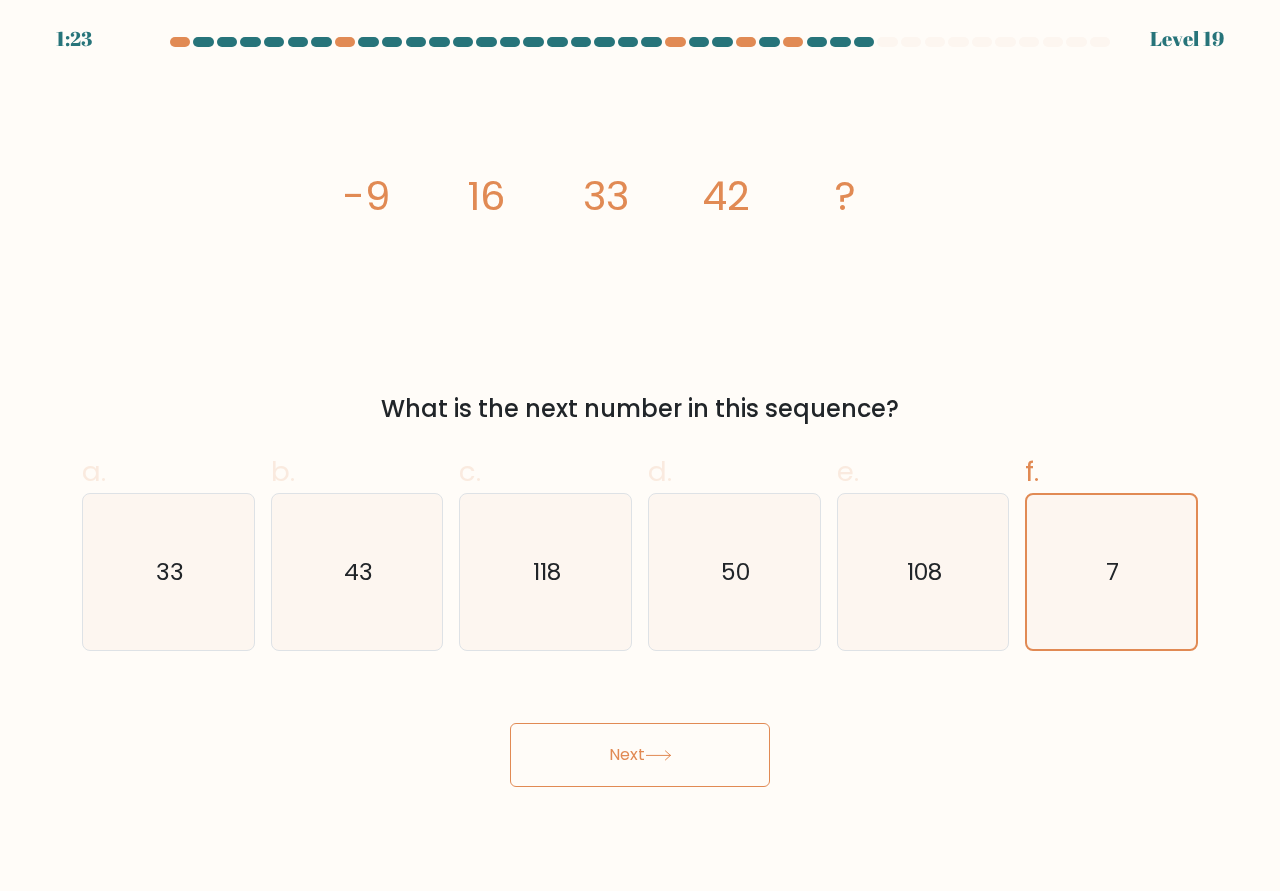 click on "Next" at bounding box center [640, 755] 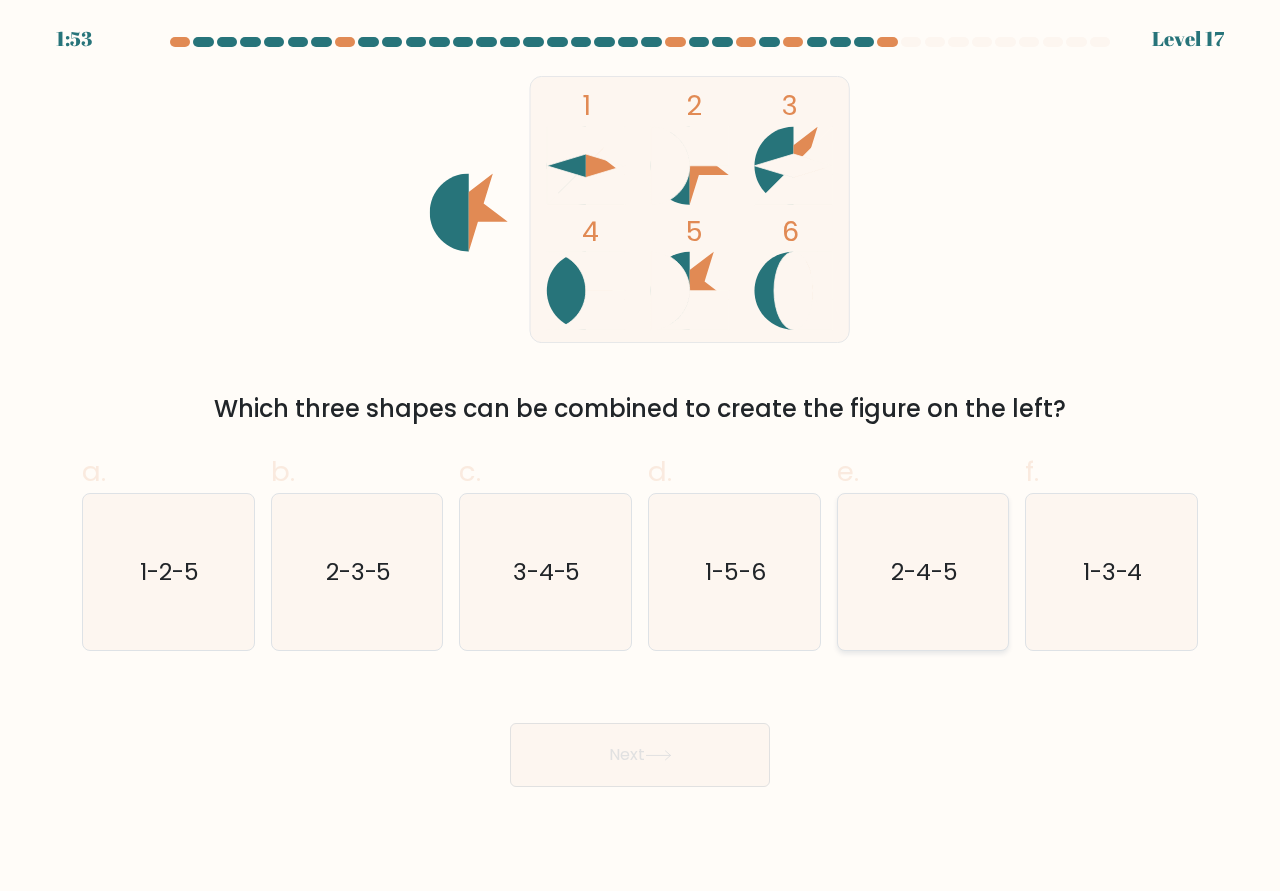 click on "2-4-5" 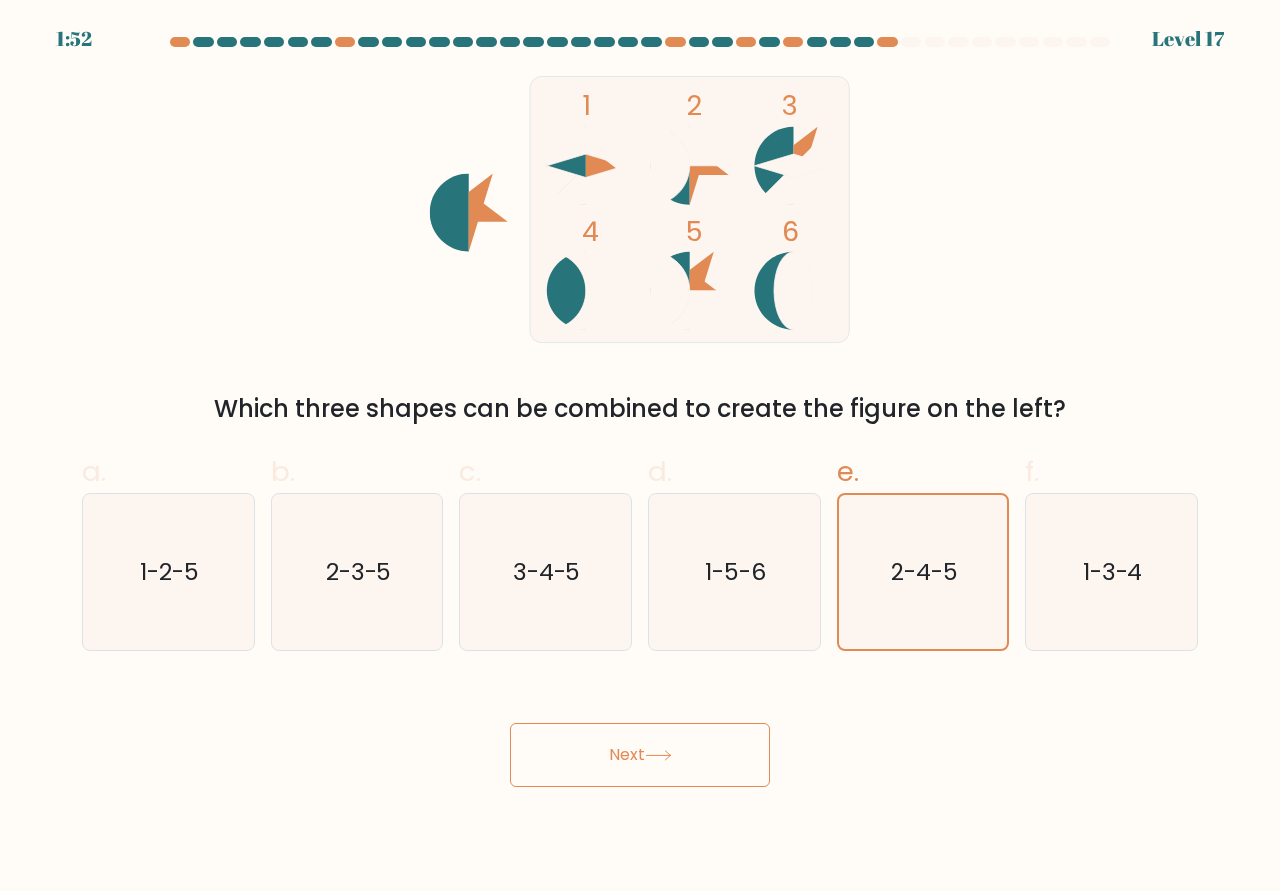 click on "Next" at bounding box center (640, 755) 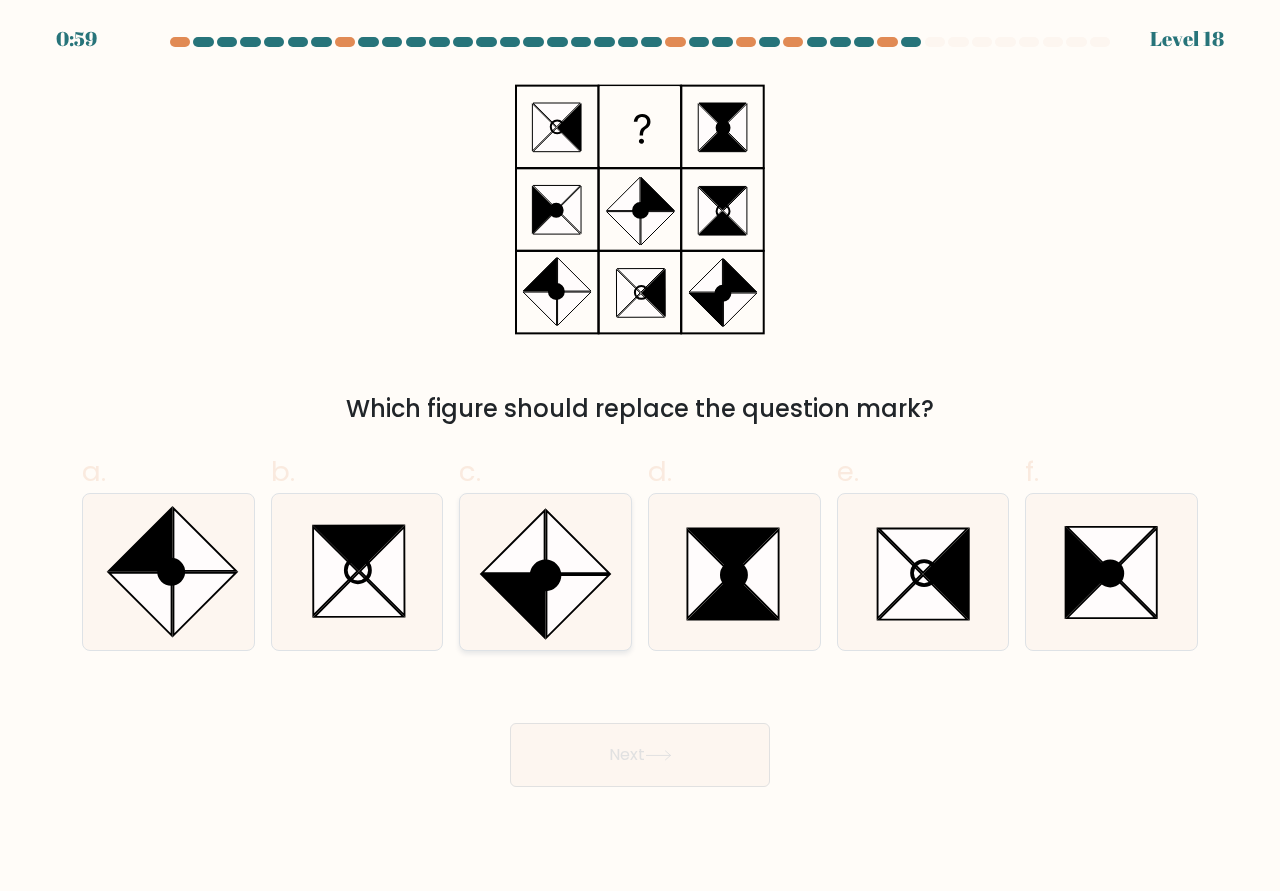 click 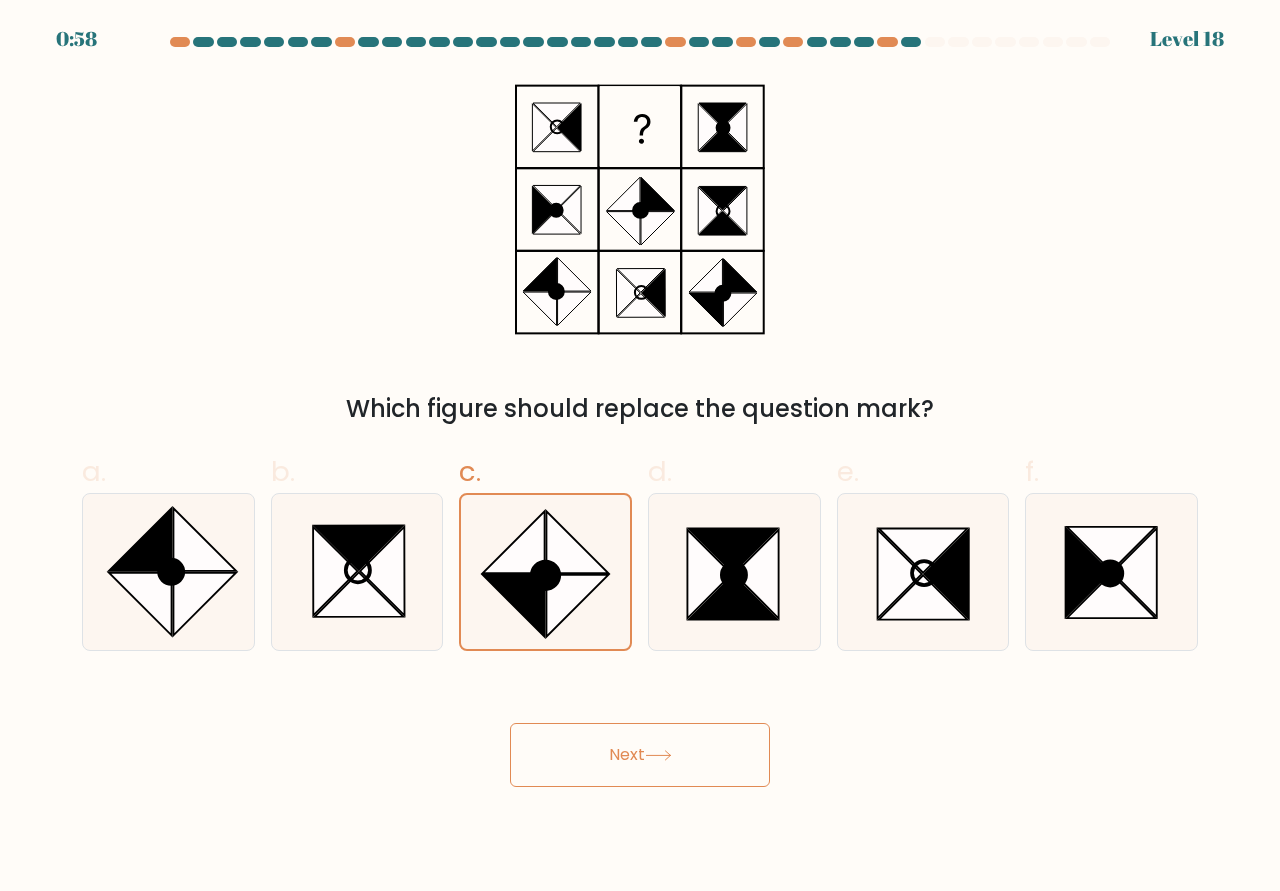 click on "Next" at bounding box center (640, 755) 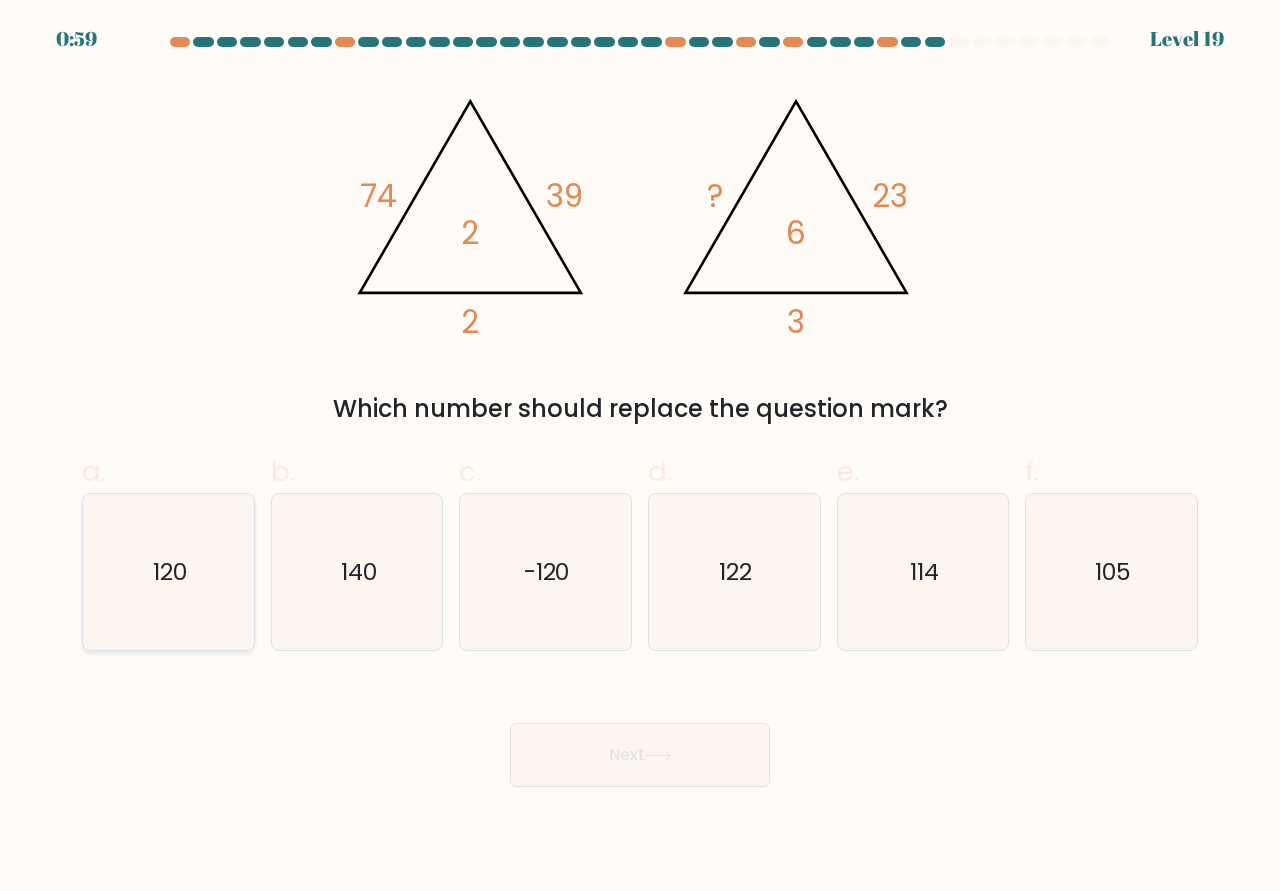 click on "120" 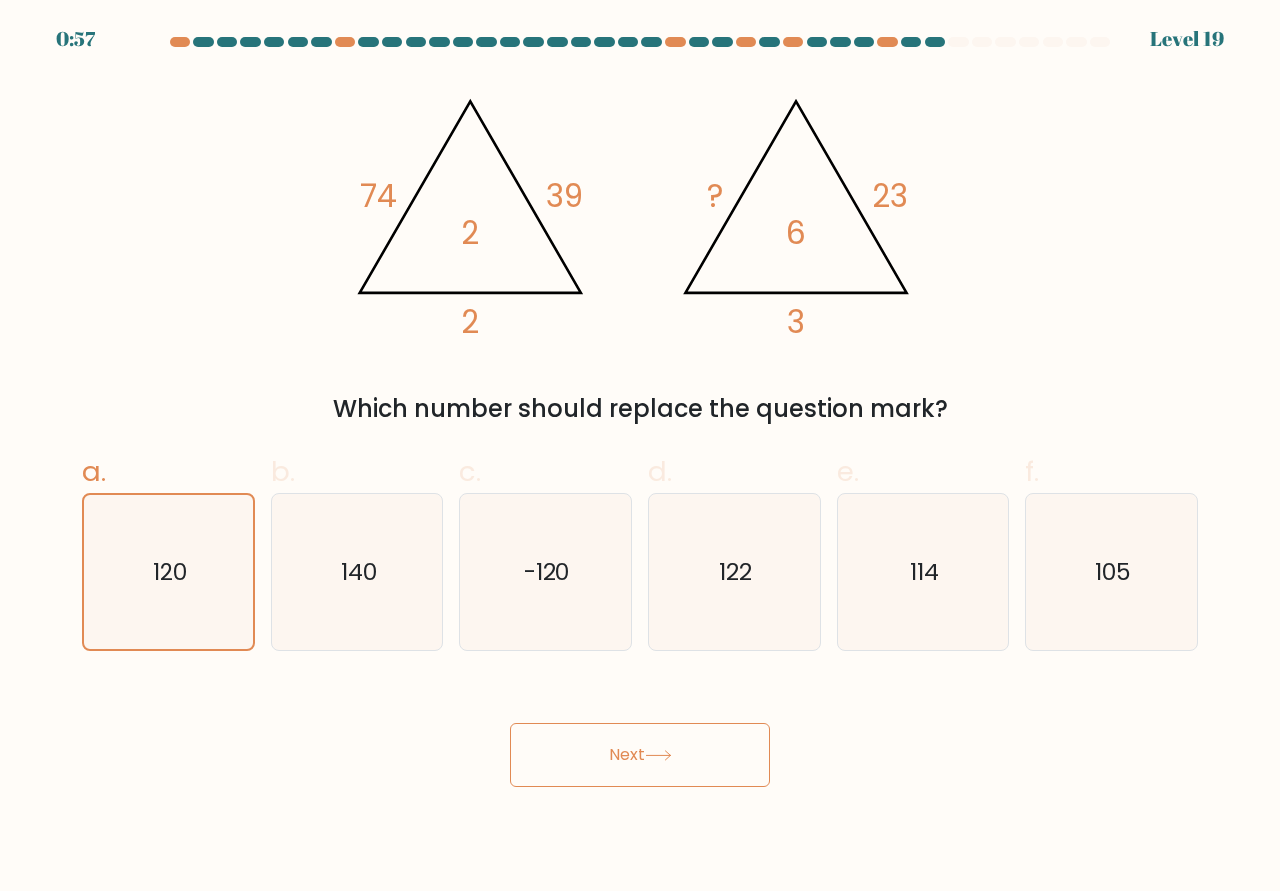 click on "Next" at bounding box center (640, 755) 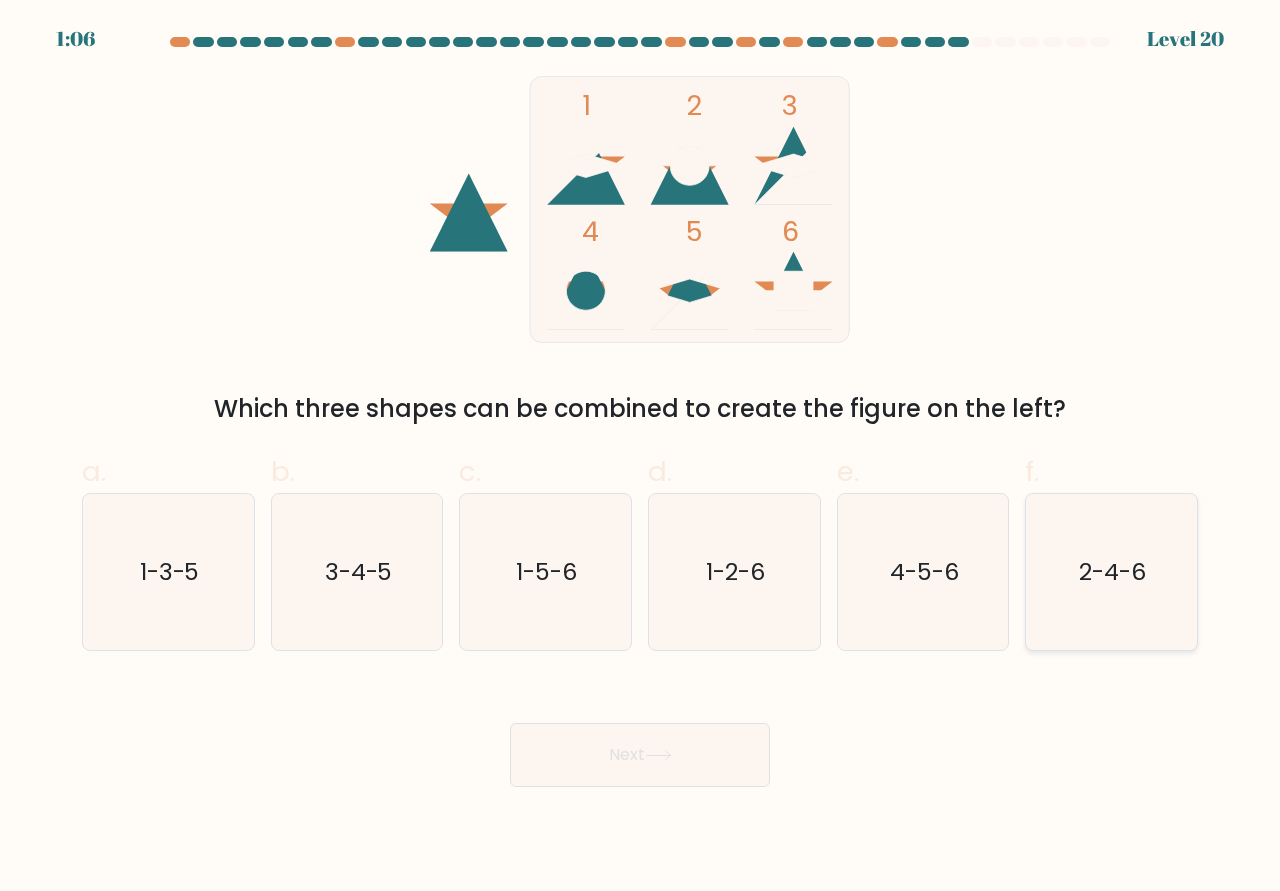 click on "2-4-6" 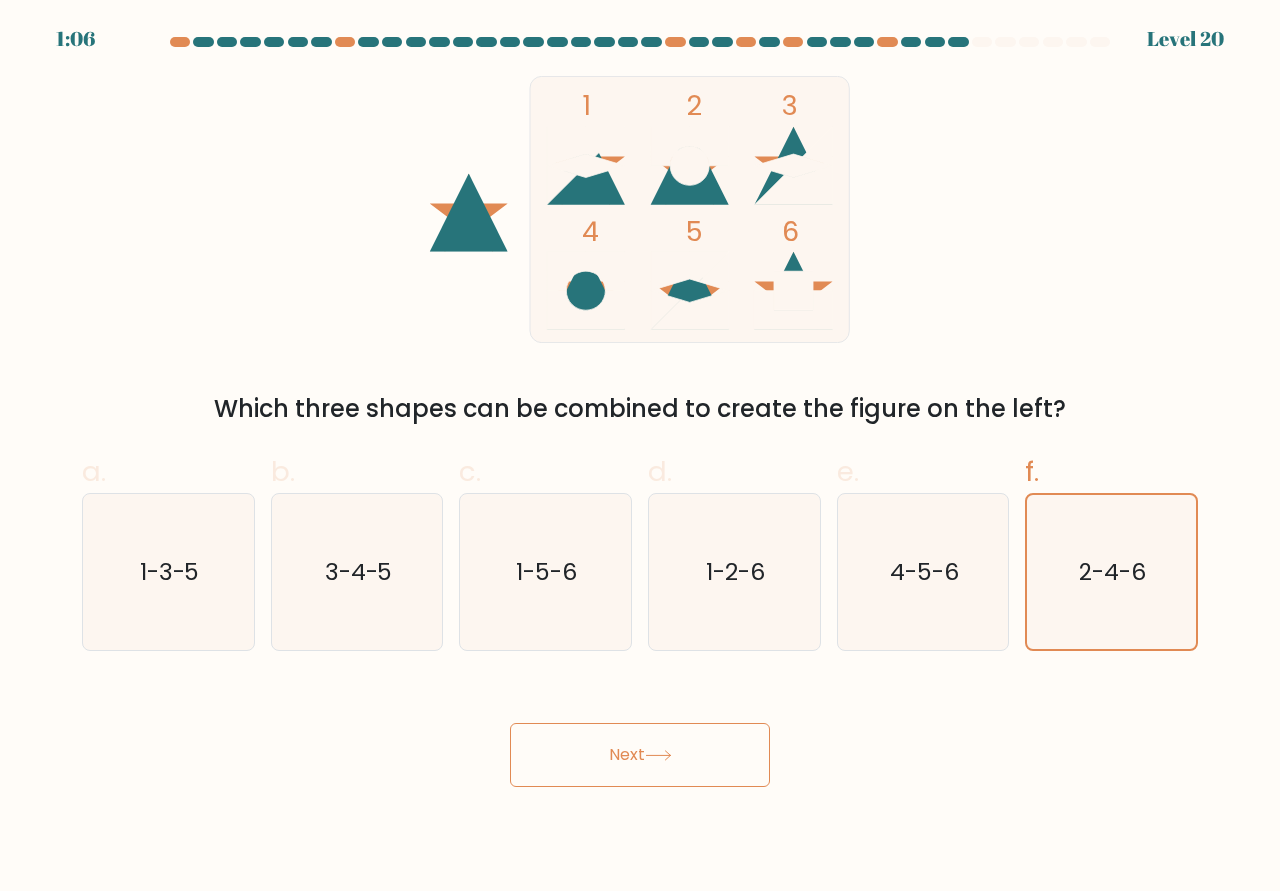 click on "Next" at bounding box center (640, 755) 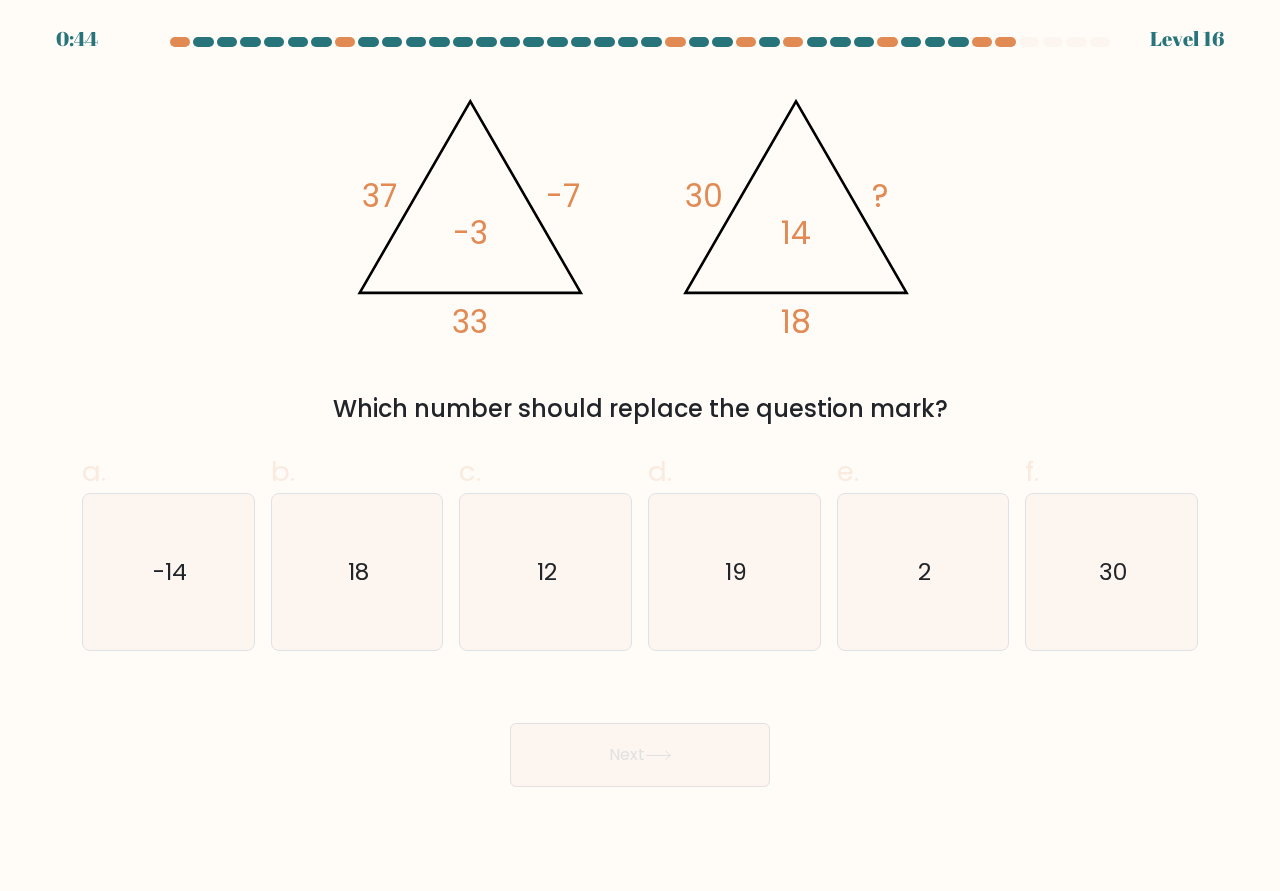 scroll, scrollTop: 0, scrollLeft: 0, axis: both 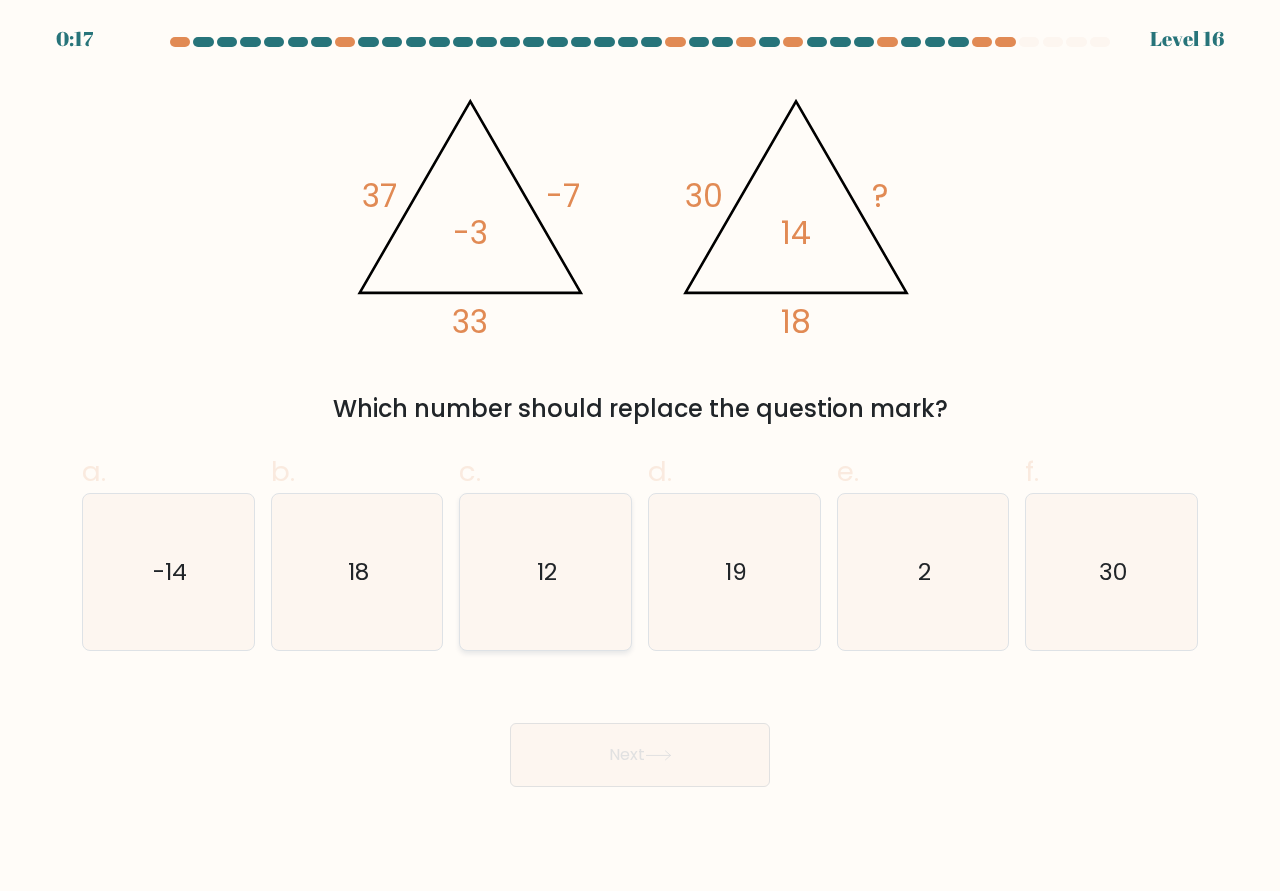 click on "12" 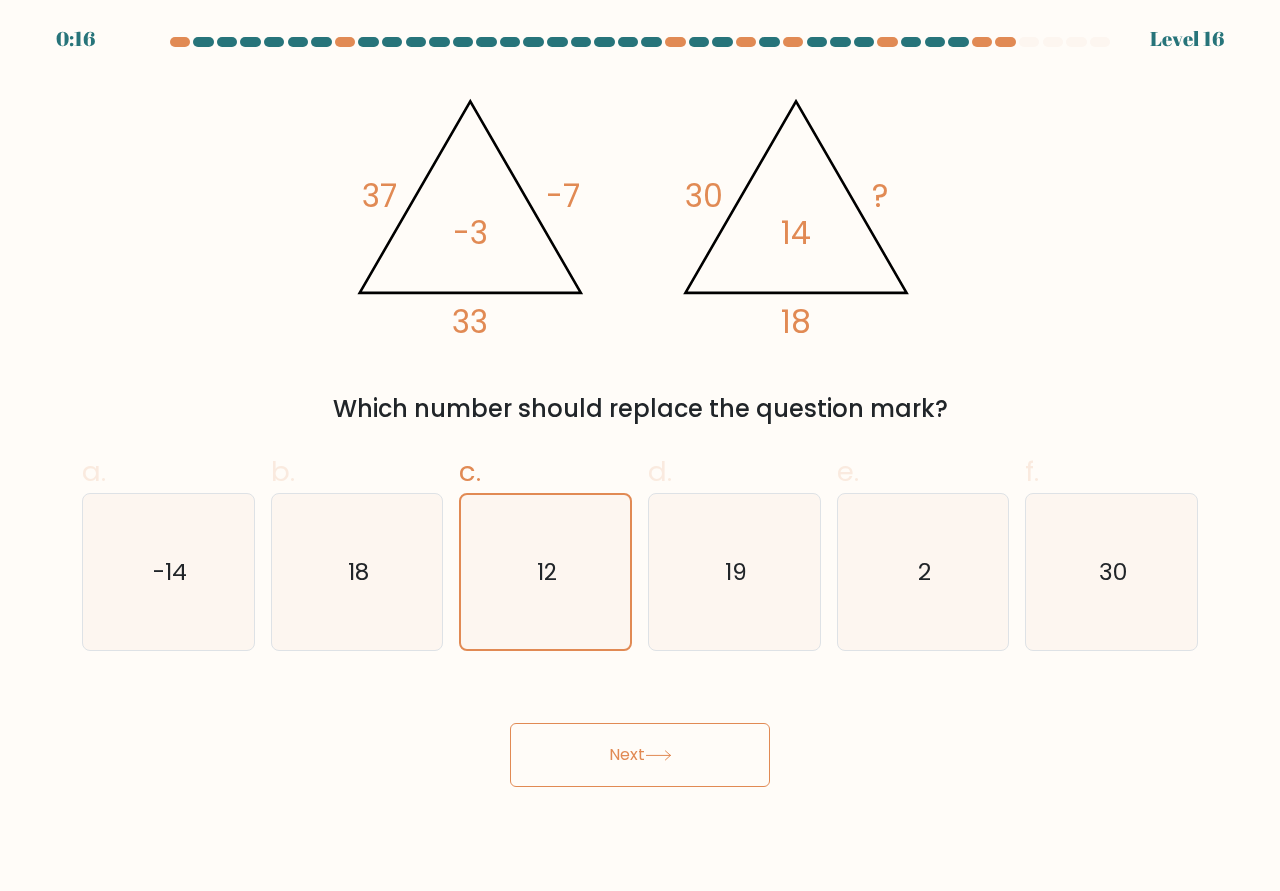 click on "Next" at bounding box center [640, 755] 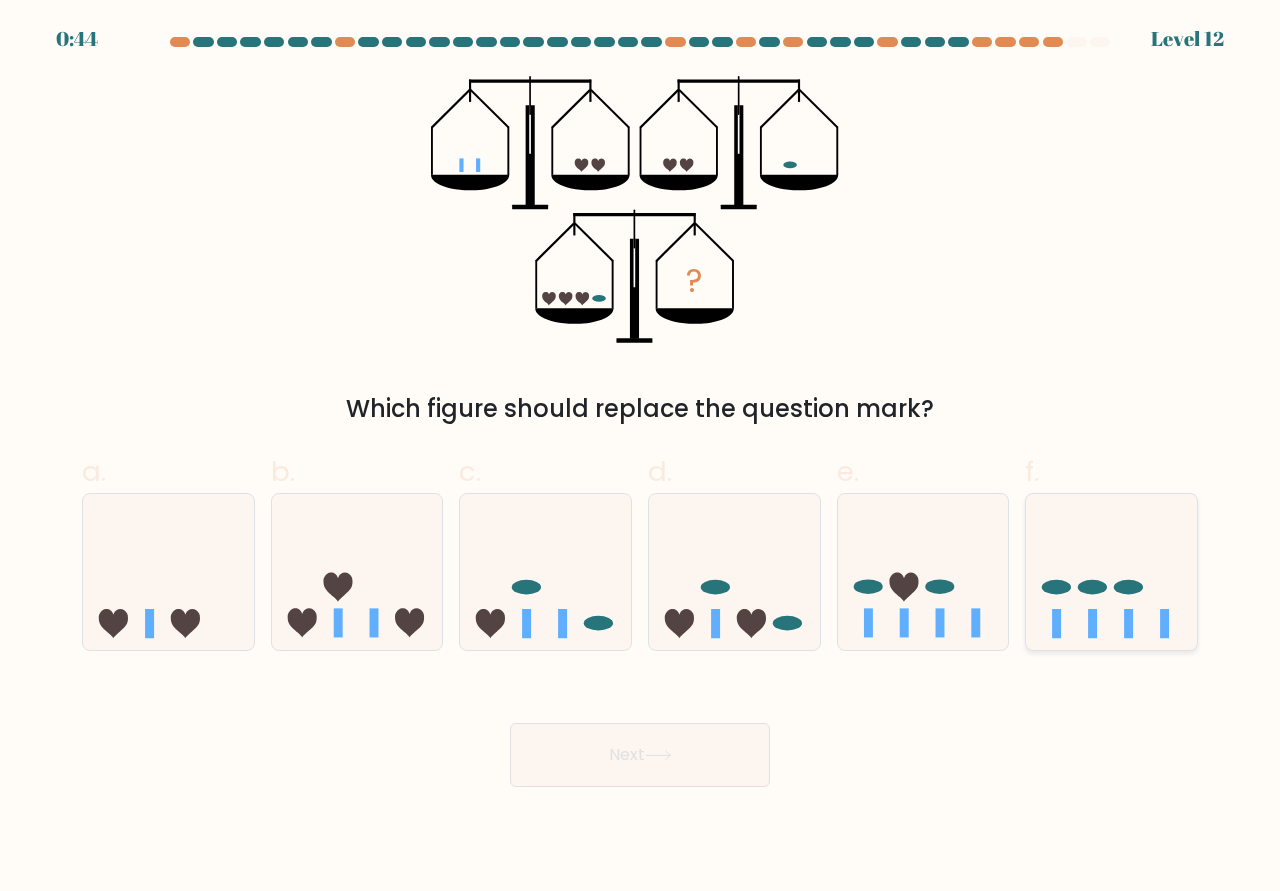 scroll, scrollTop: 0, scrollLeft: 0, axis: both 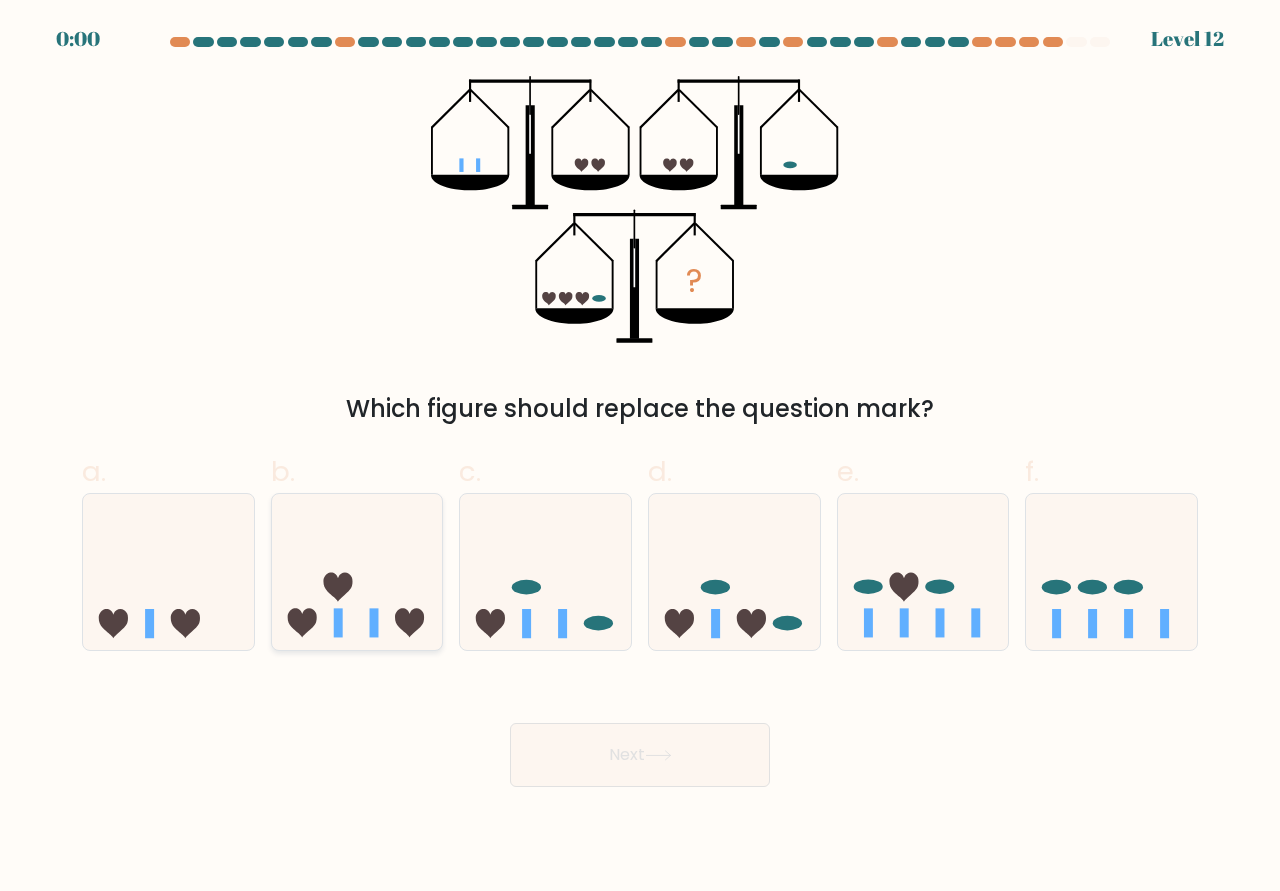 click 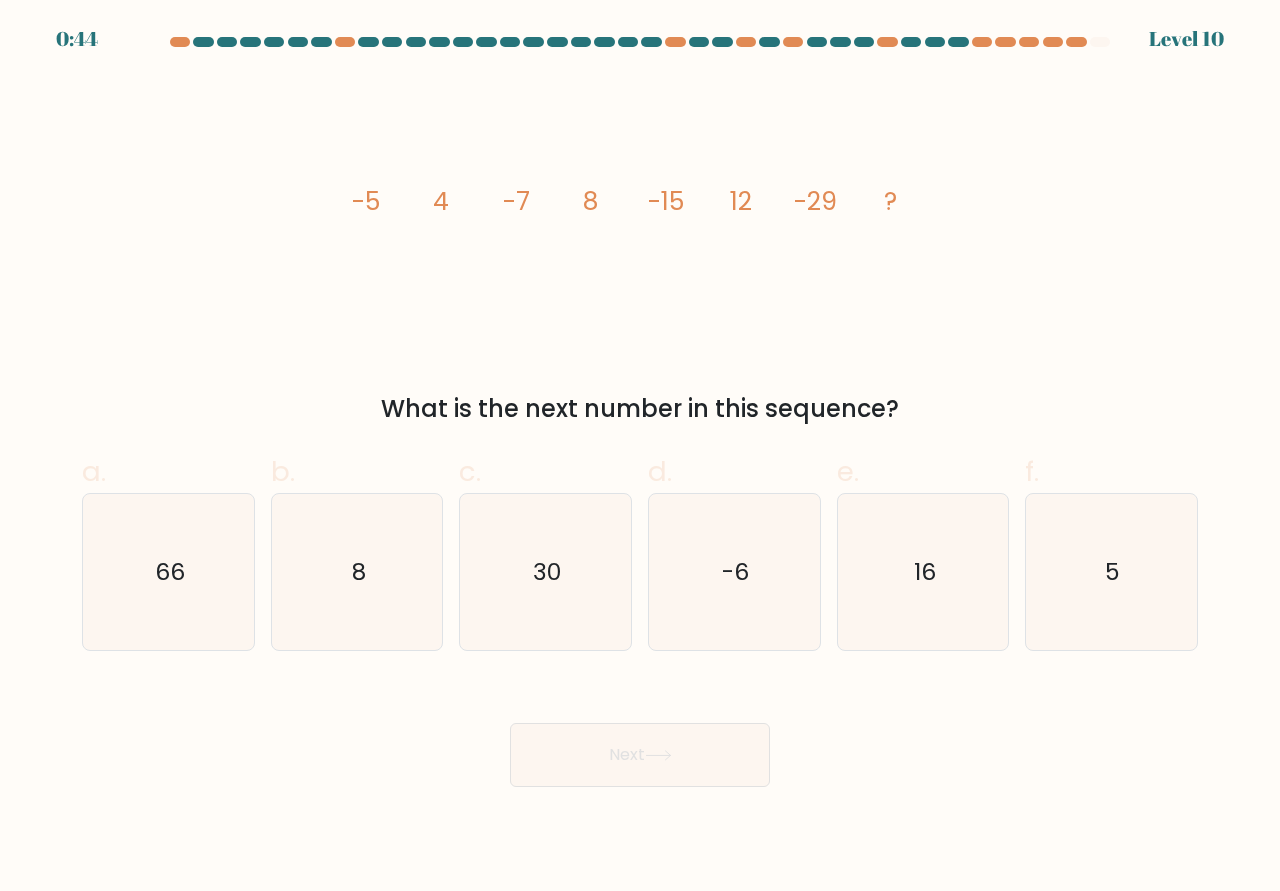 scroll, scrollTop: 0, scrollLeft: 0, axis: both 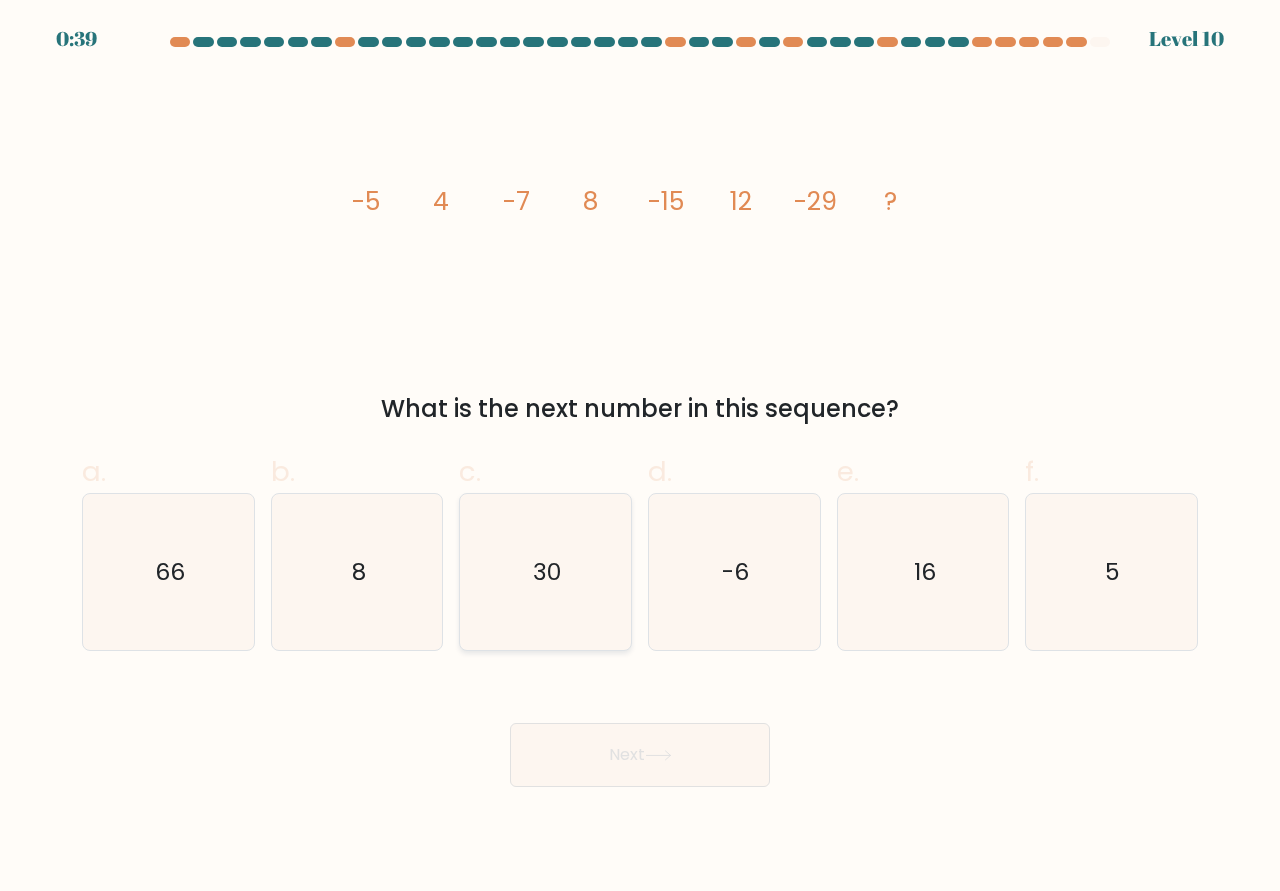 click on "30" 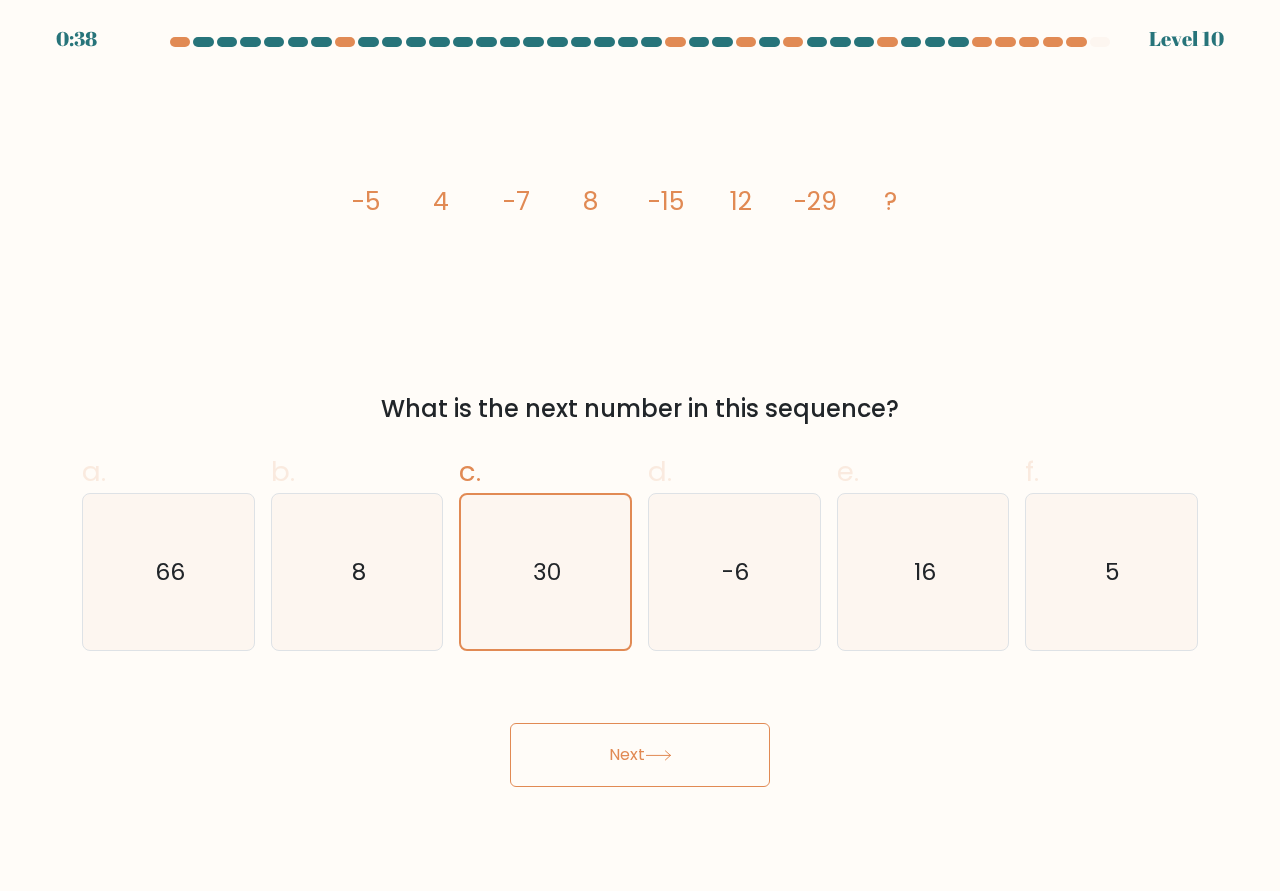 click 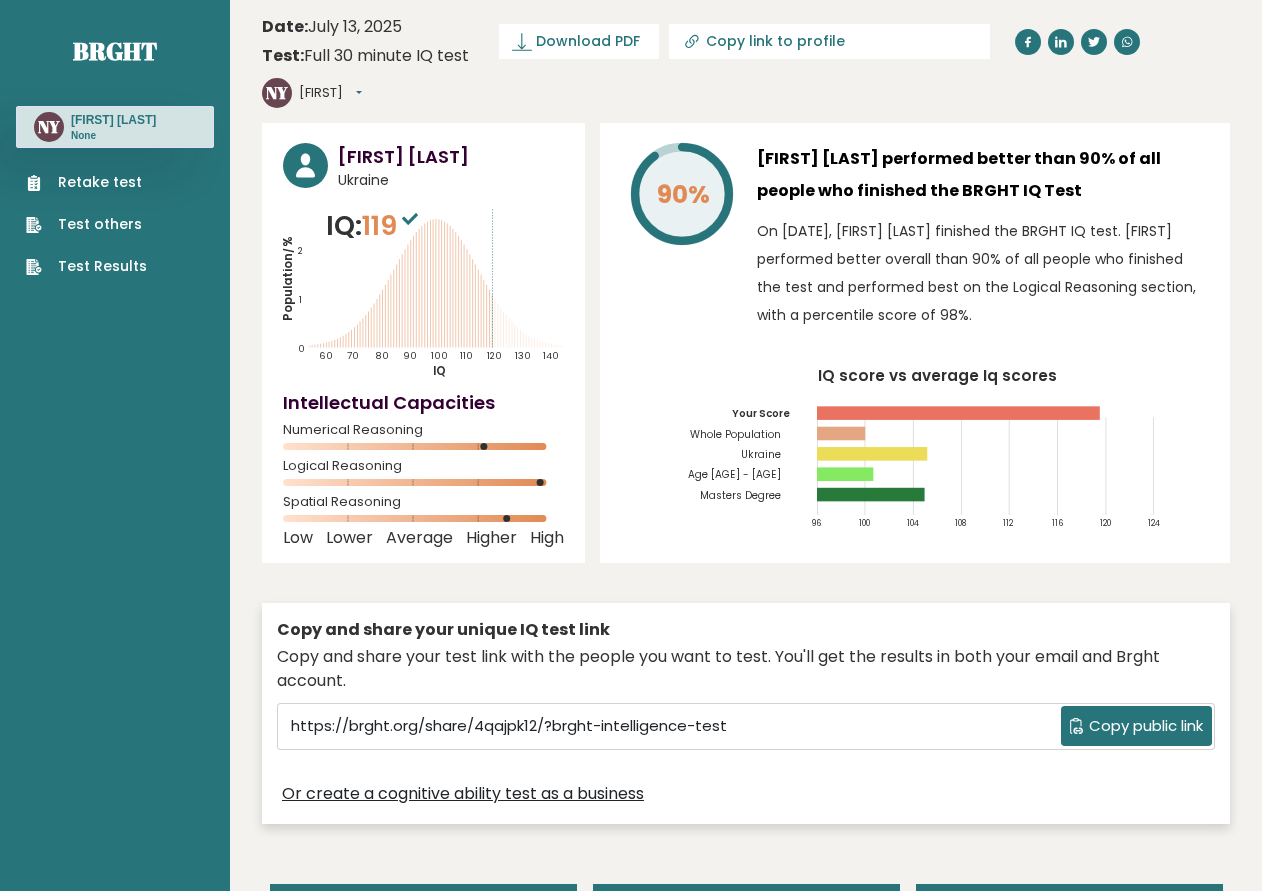 scroll, scrollTop: 0, scrollLeft: 0, axis: both 